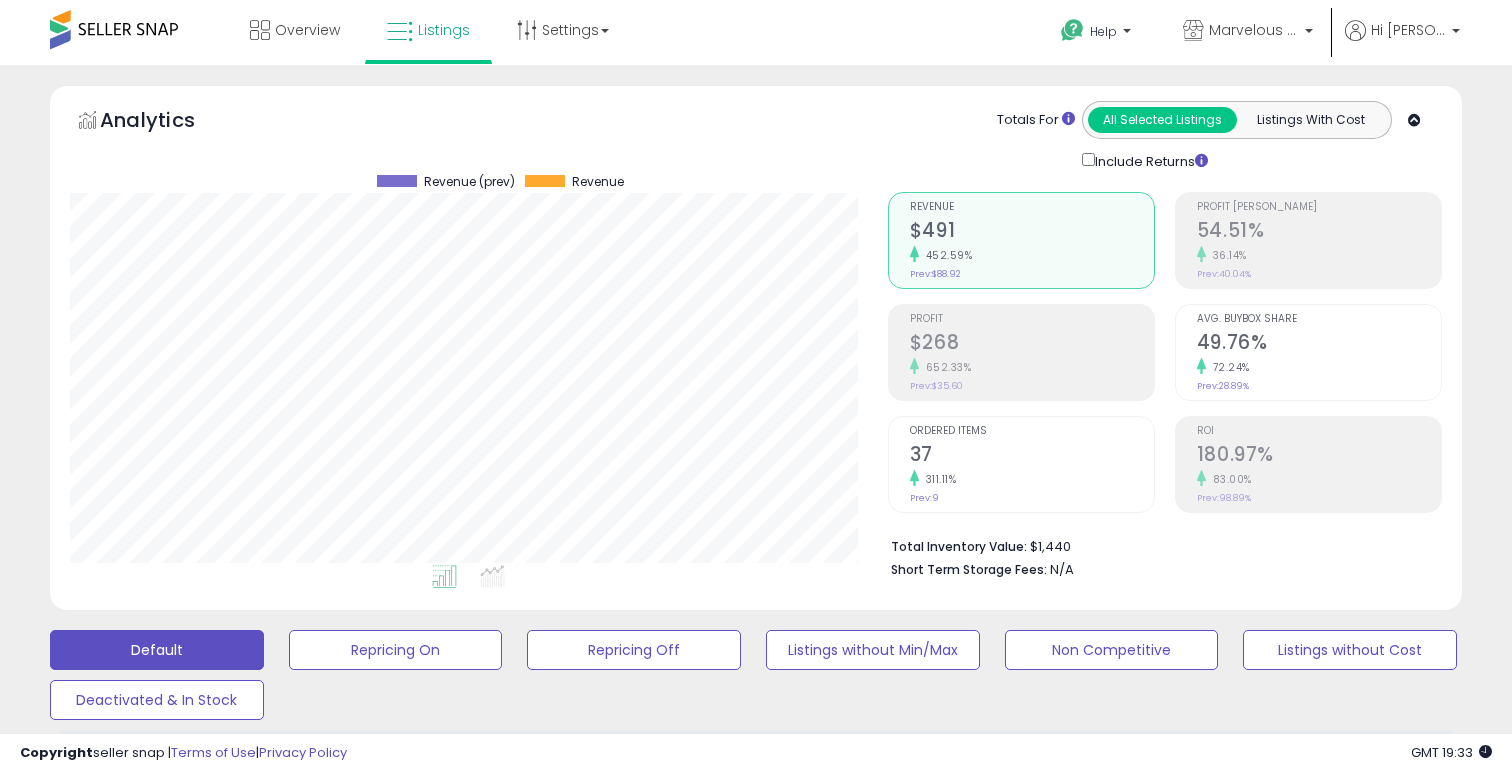 scroll, scrollTop: 762, scrollLeft: 0, axis: vertical 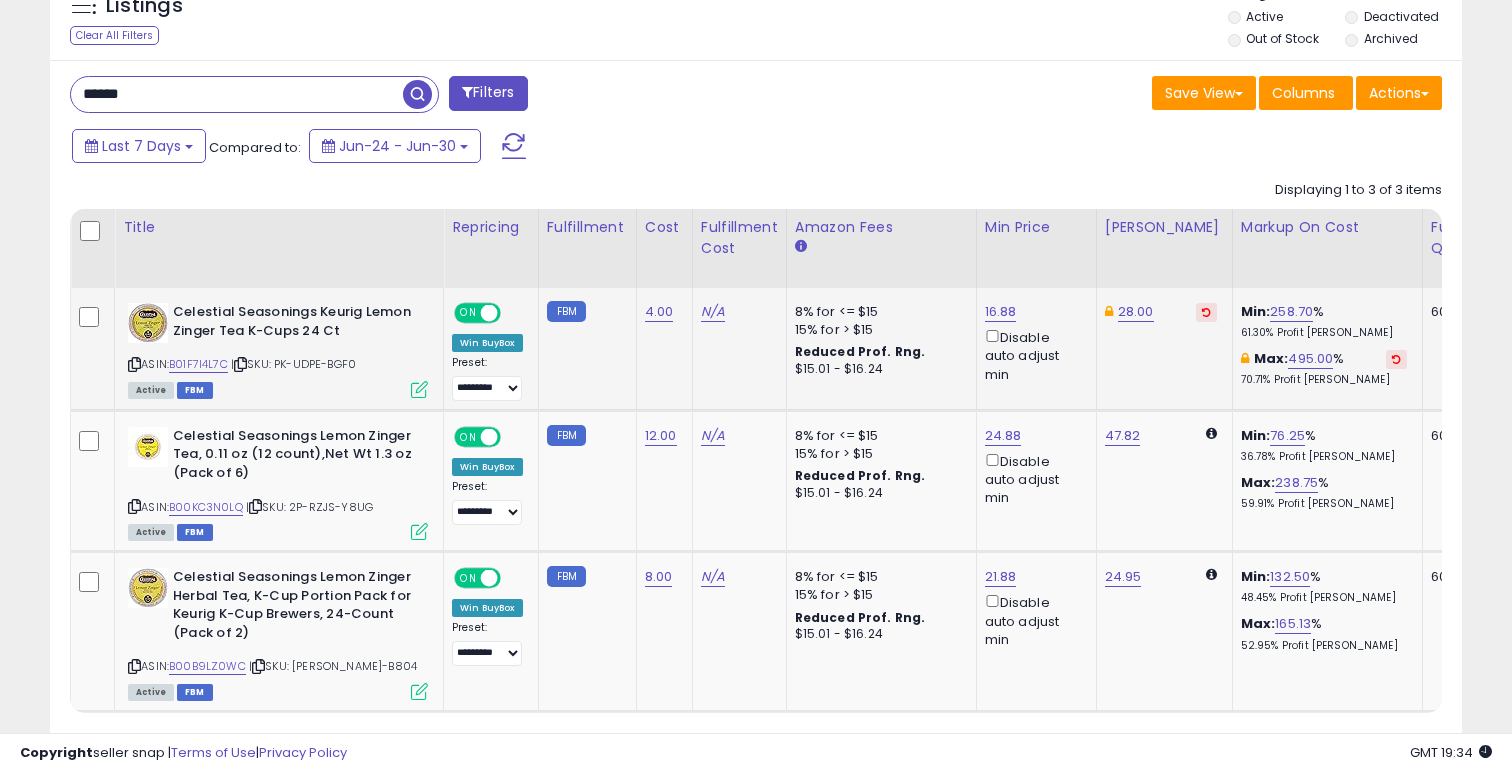 click on "B01F7I4L7C" at bounding box center (198, 364) 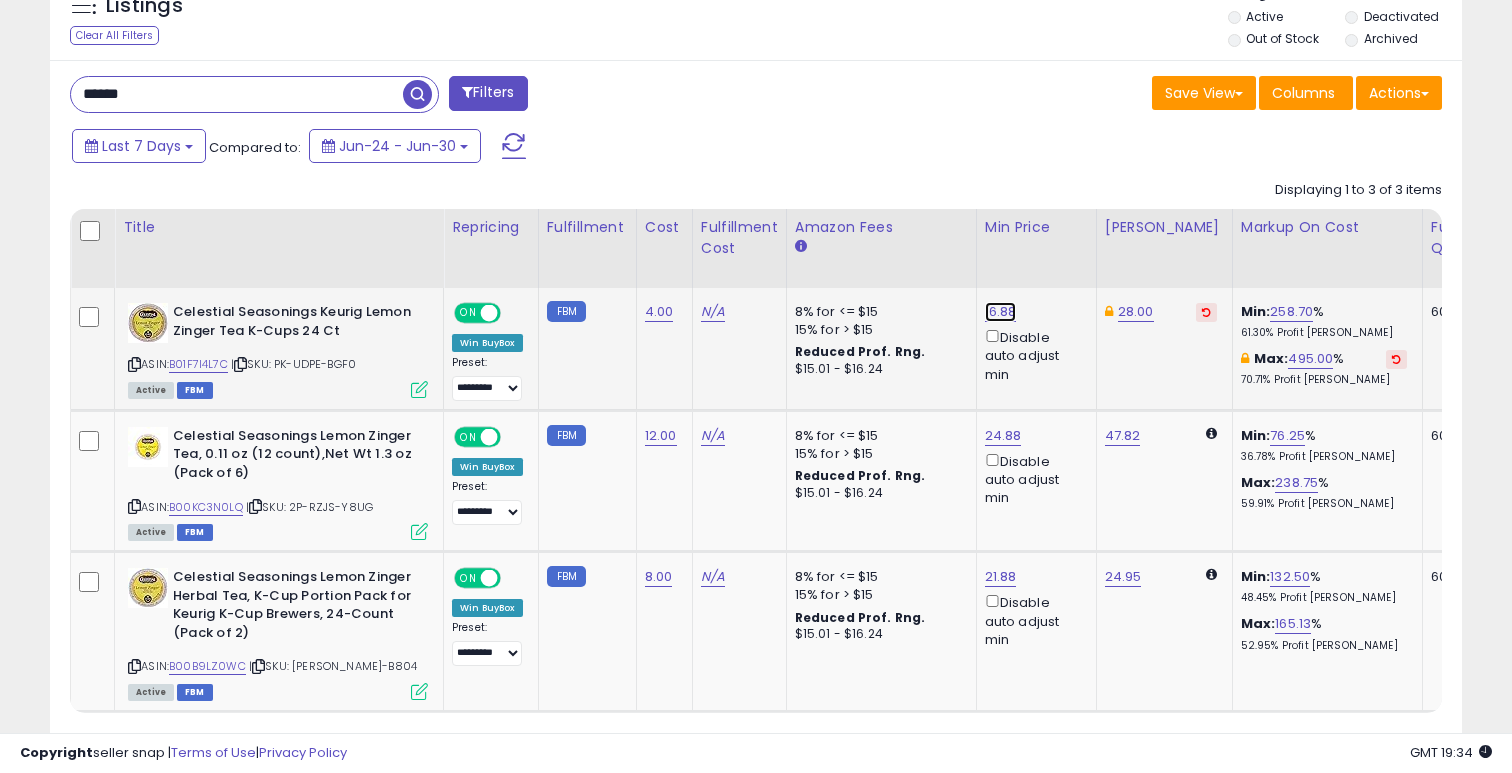 click on "16.88" at bounding box center [1001, 312] 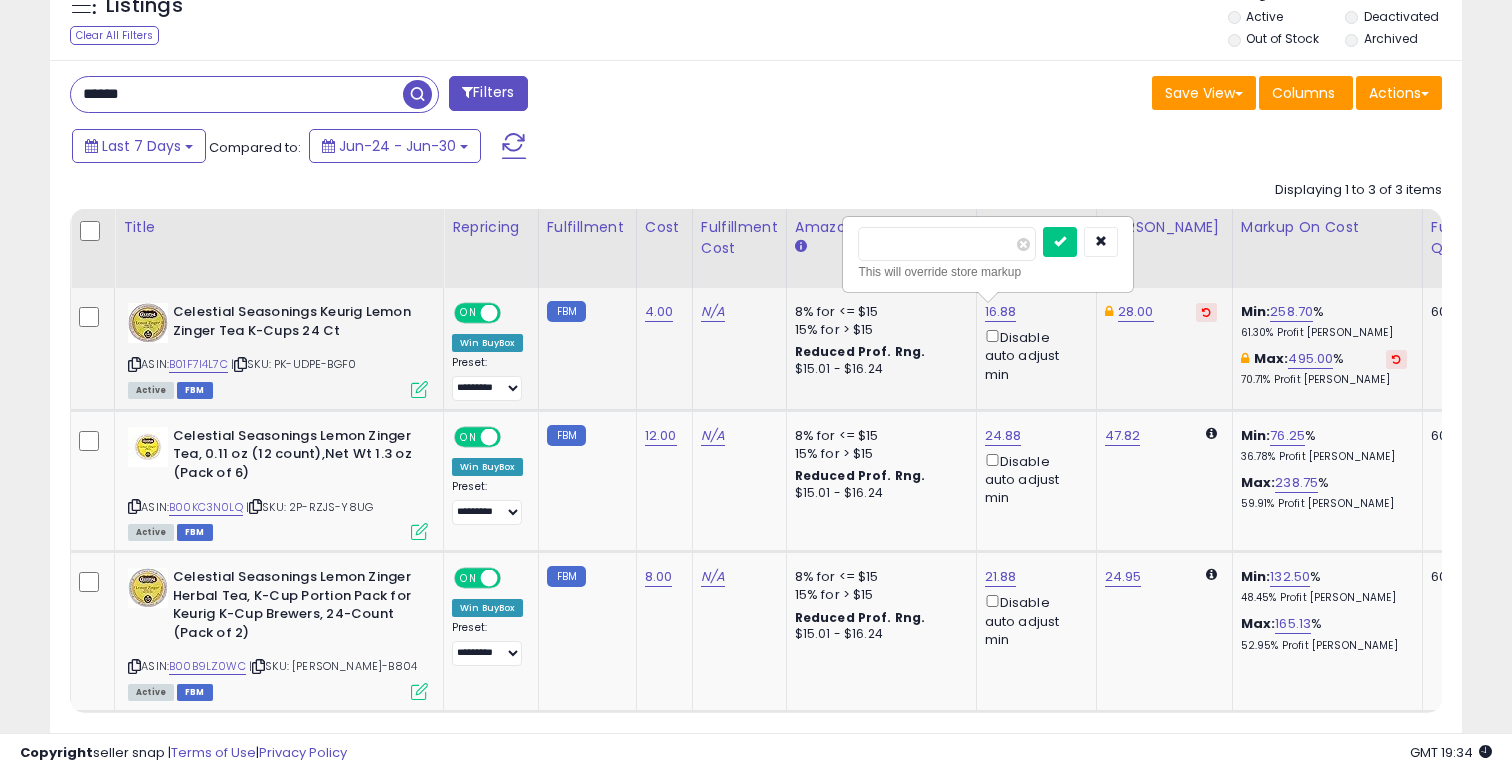 click on "*****" at bounding box center (947, 244) 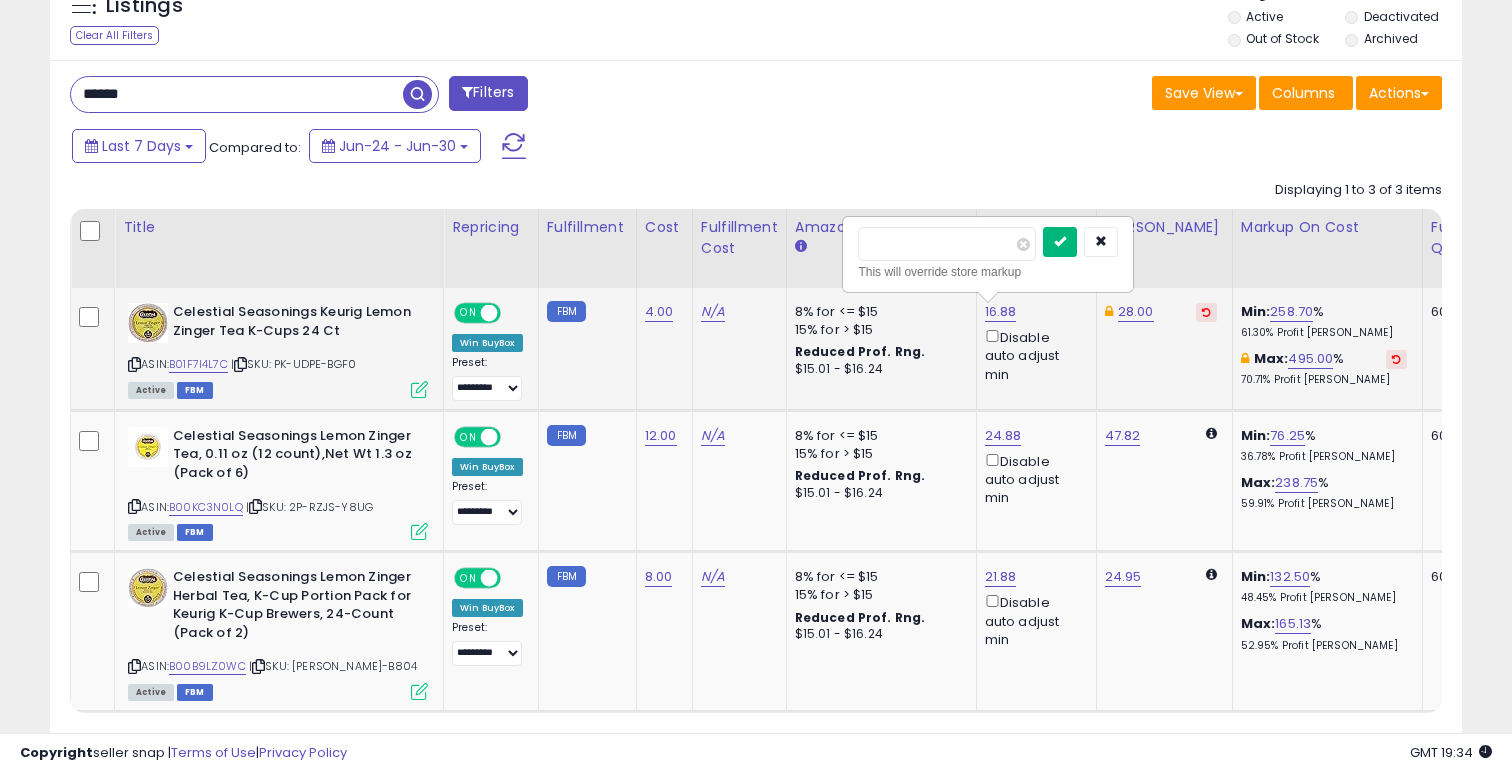 click at bounding box center (1060, 242) 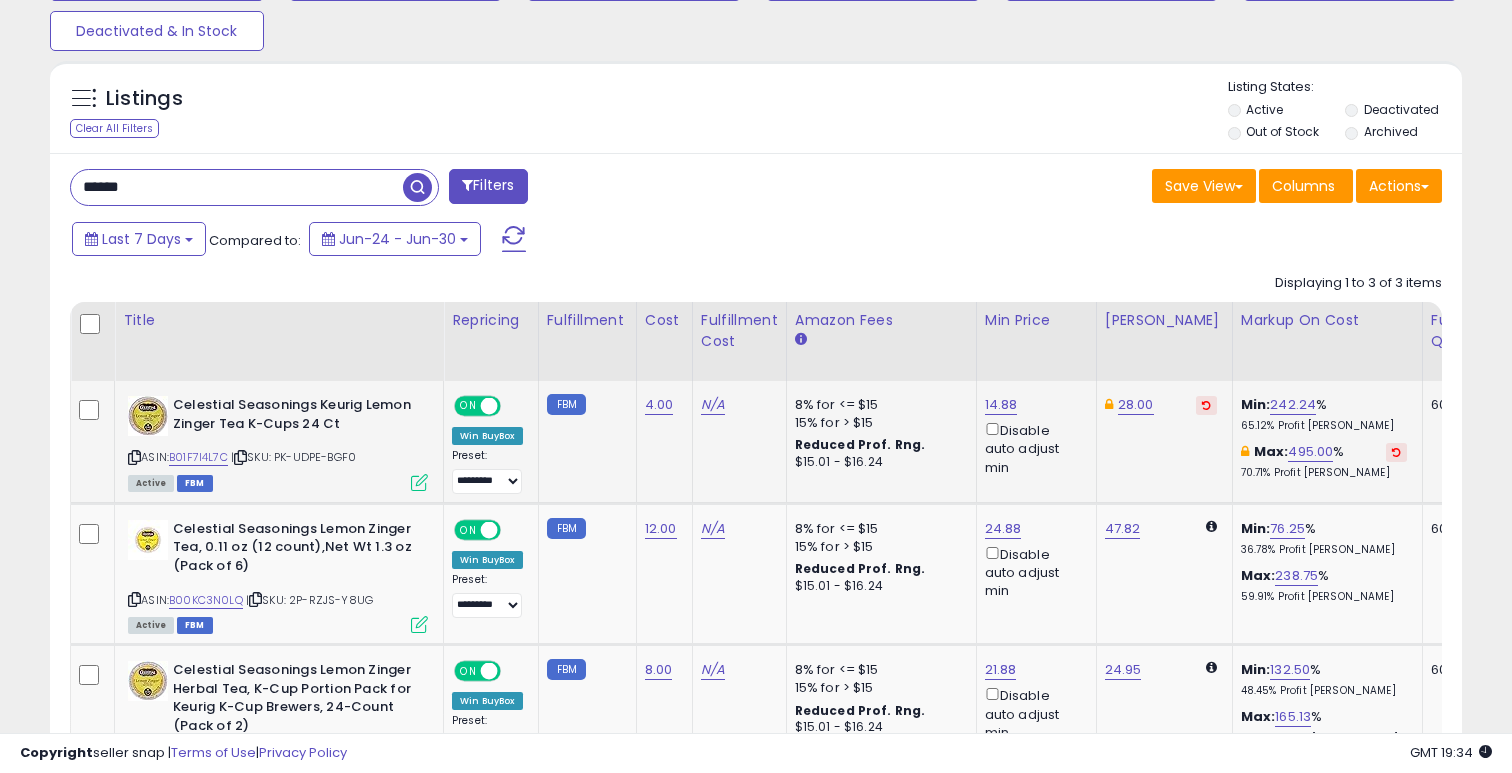 scroll, scrollTop: 769, scrollLeft: 0, axis: vertical 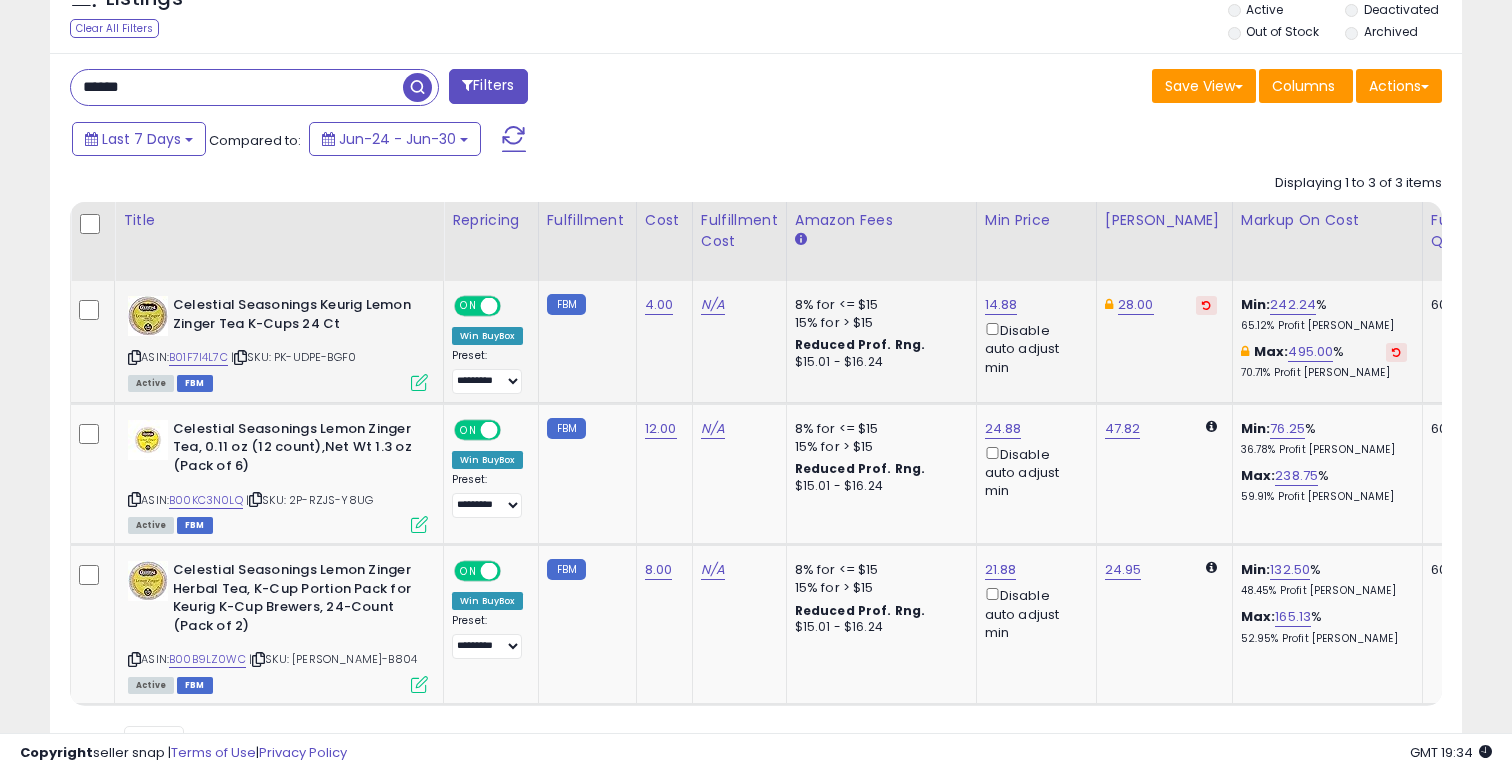 click on "******" at bounding box center (237, 87) 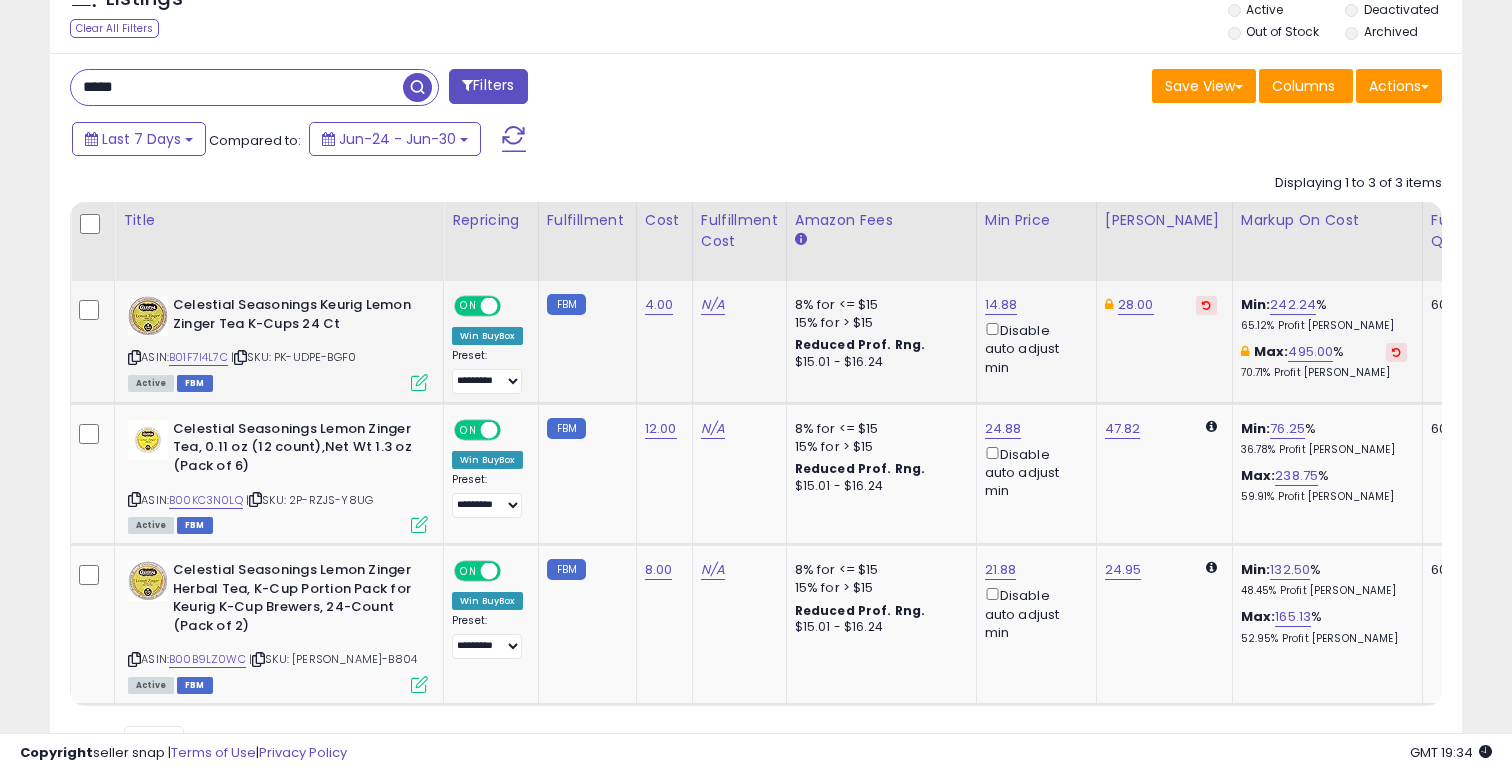 type on "*****" 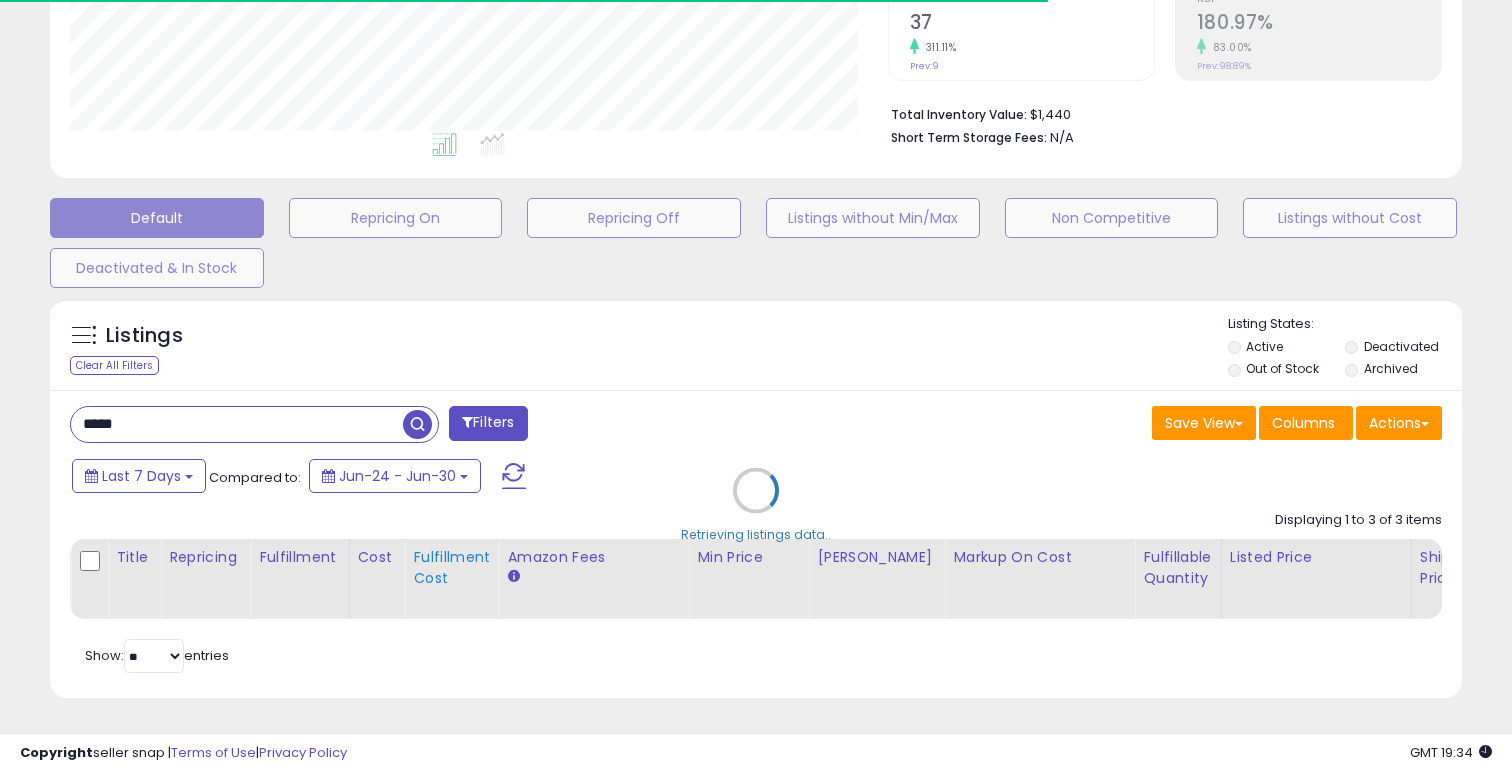 scroll, scrollTop: 769, scrollLeft: 0, axis: vertical 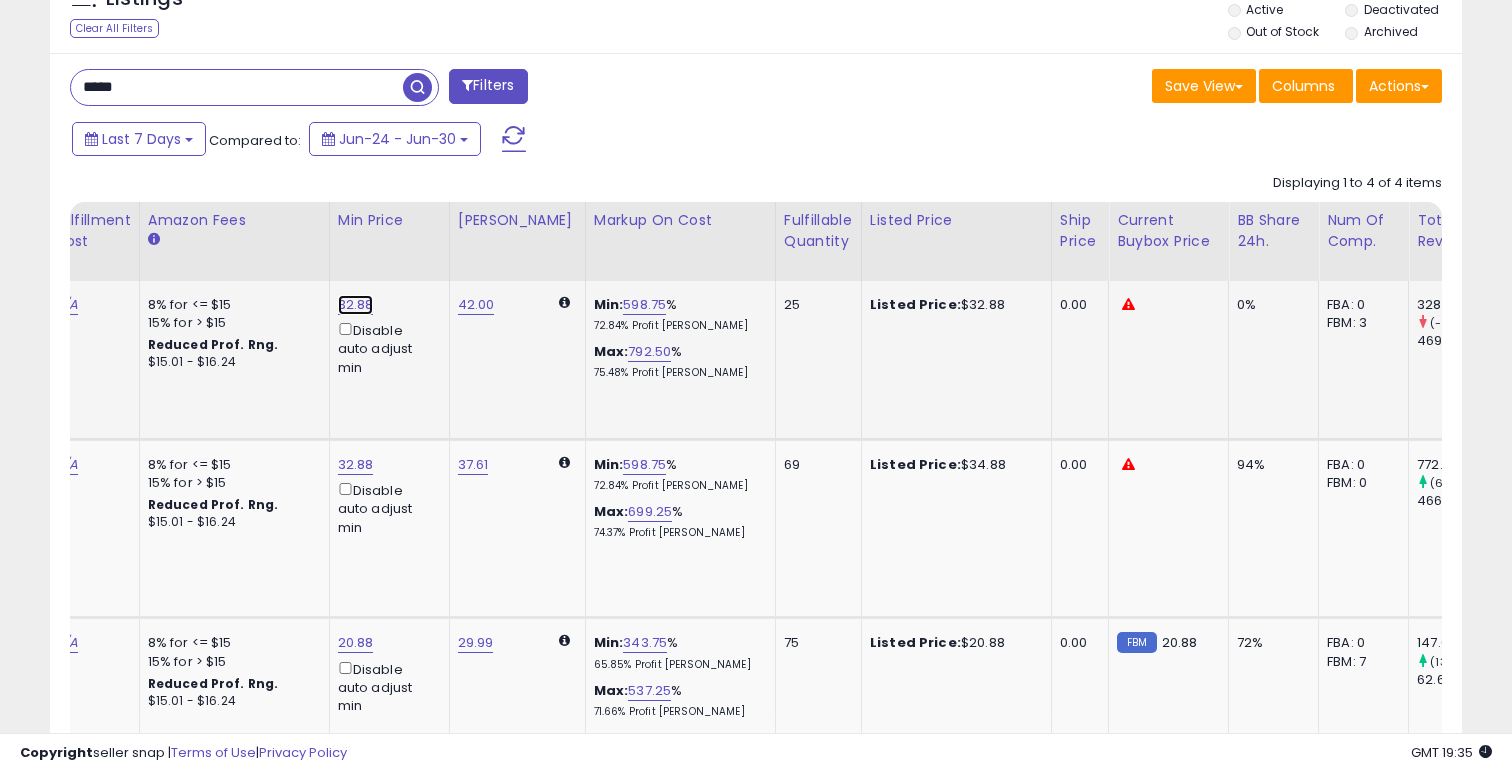 click on "32.88" at bounding box center [356, 305] 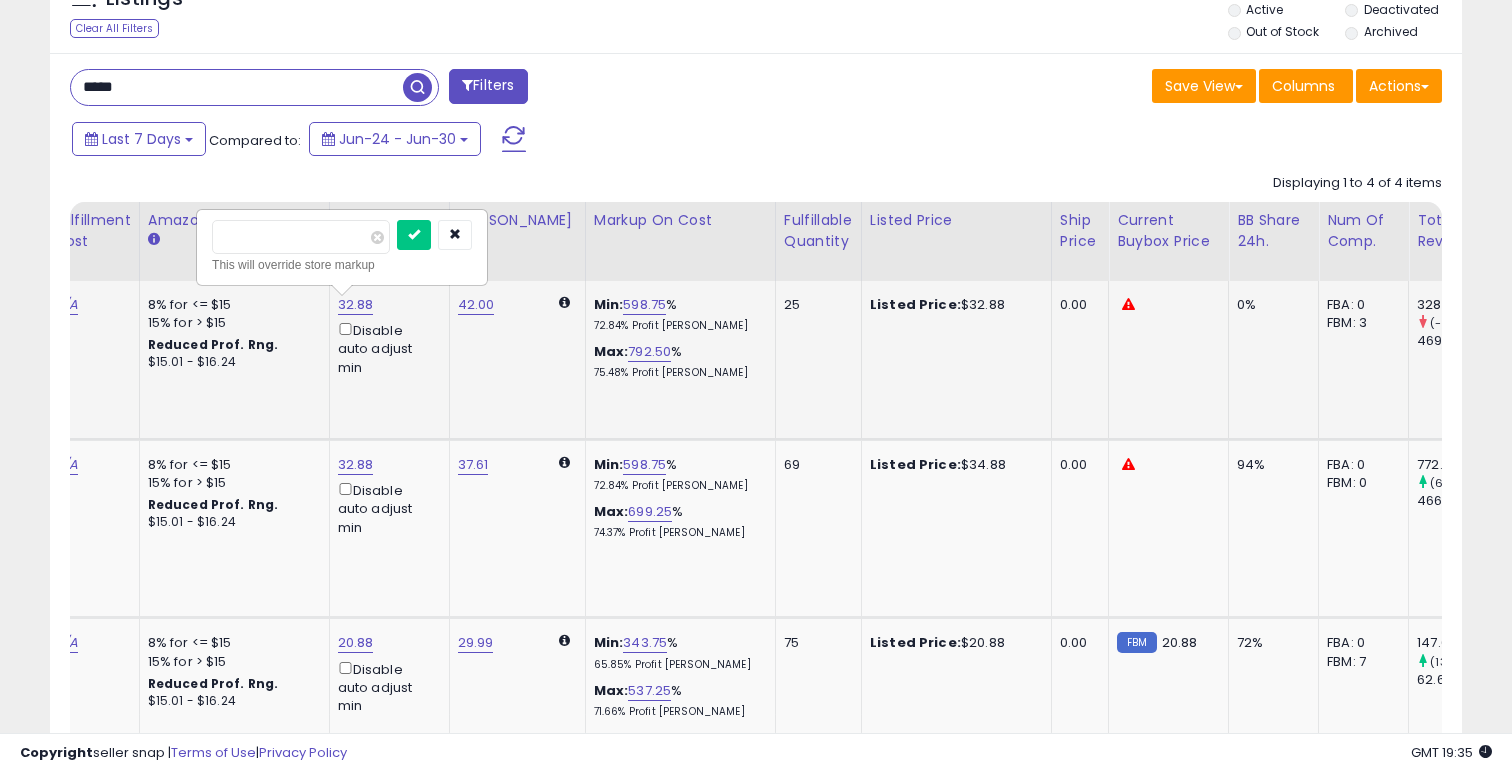 click on "*****" at bounding box center [301, 237] 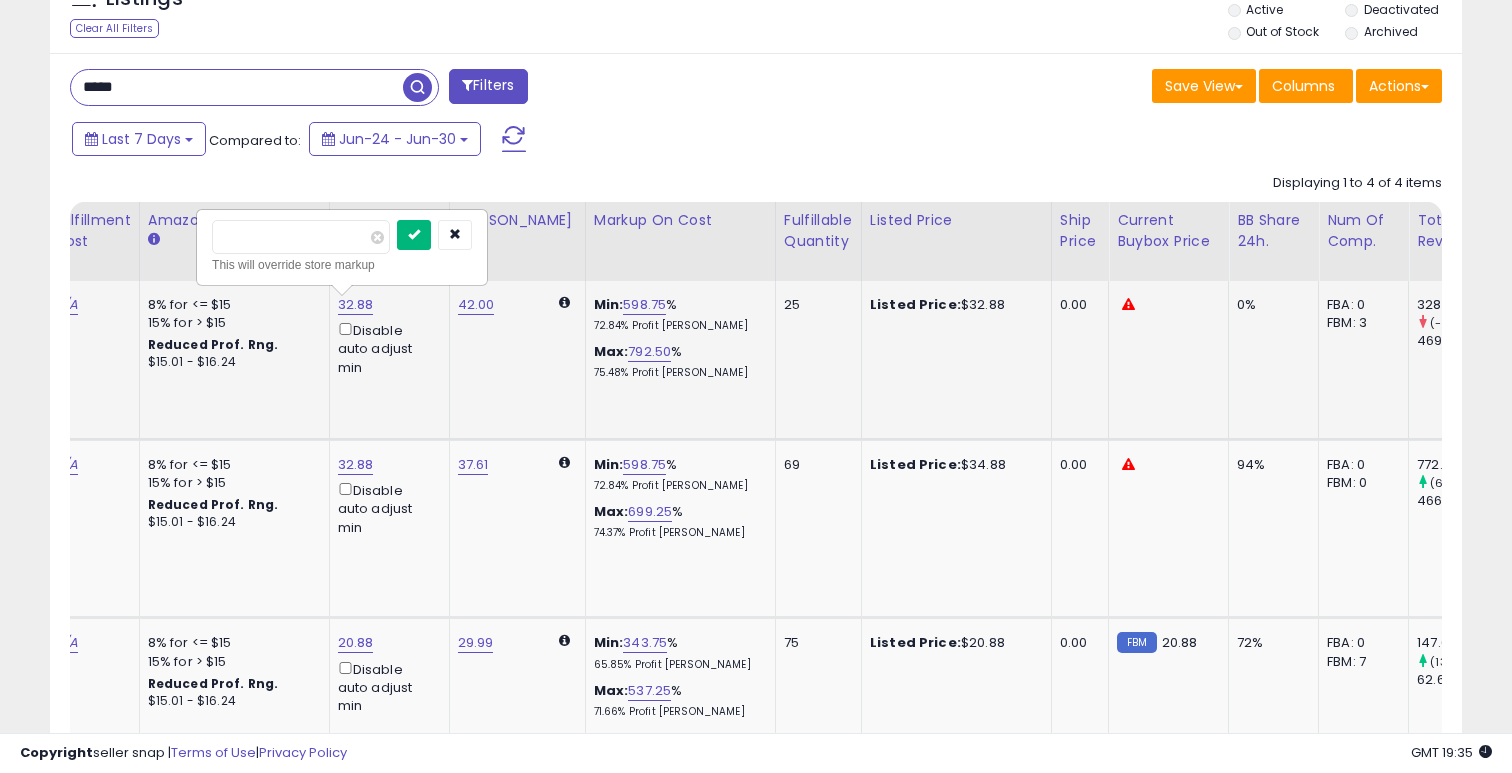 click at bounding box center [414, 234] 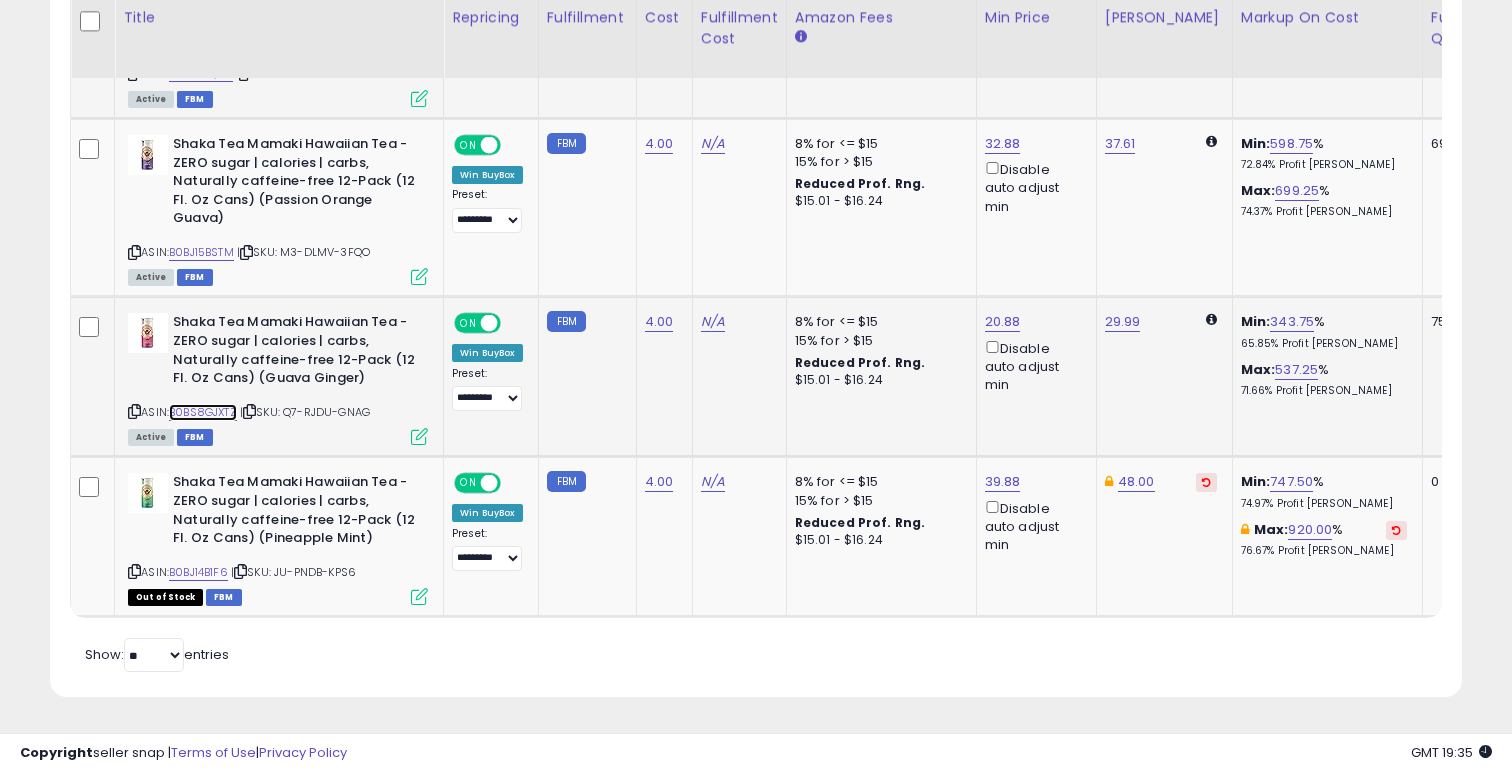 click on "B0BS8GJXTZ" at bounding box center (203, 412) 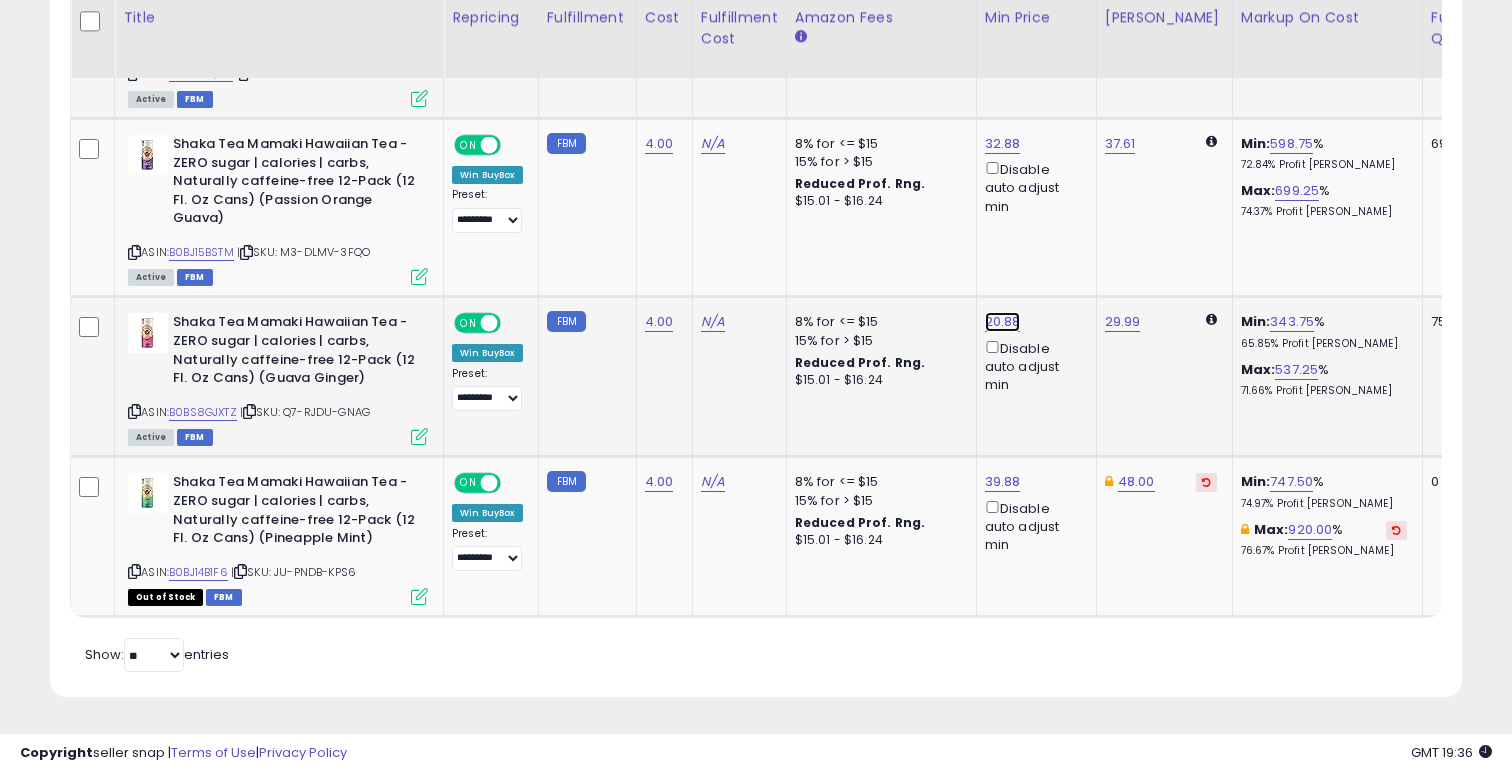 click on "20.88" at bounding box center [1003, -16] 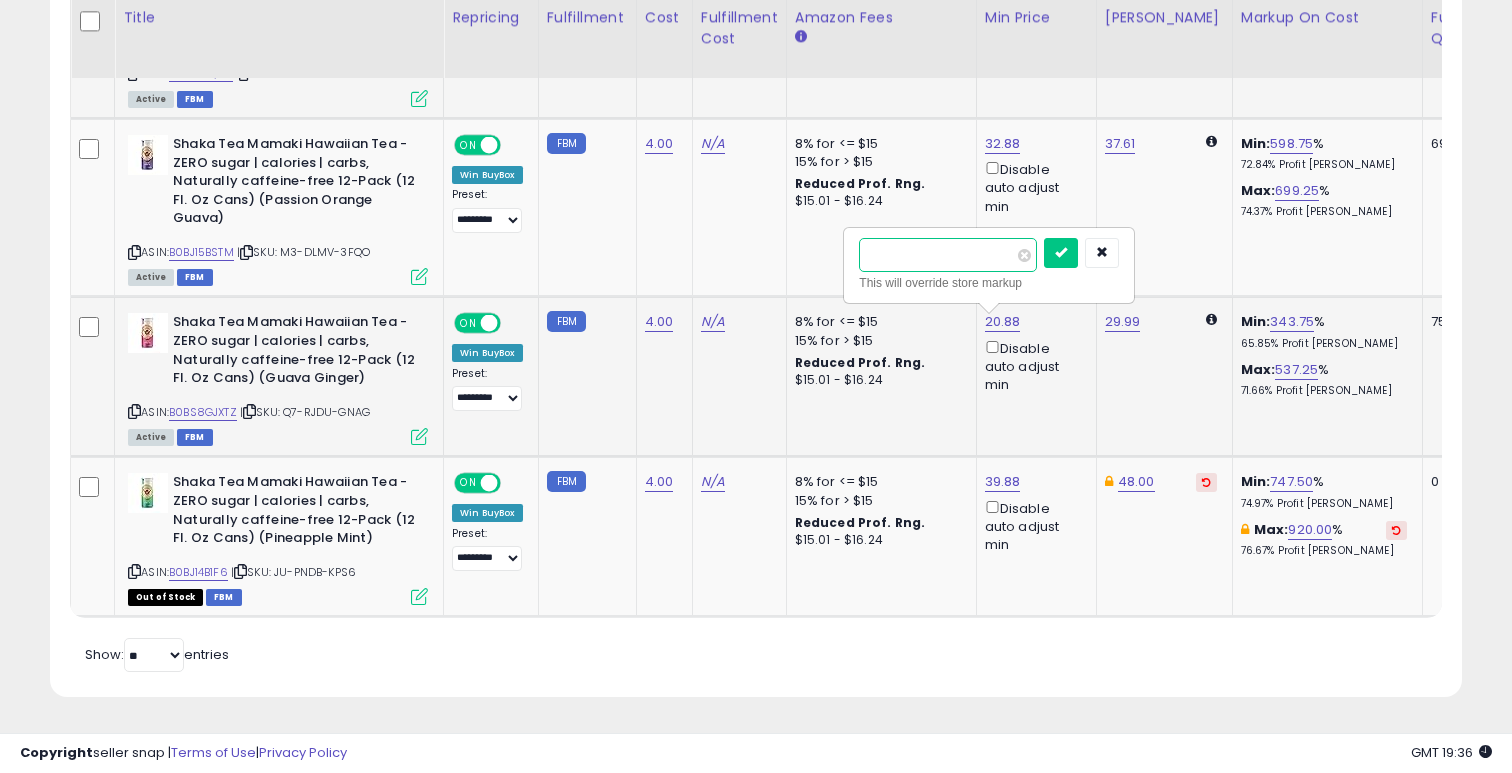 click on "*****" at bounding box center [948, 255] 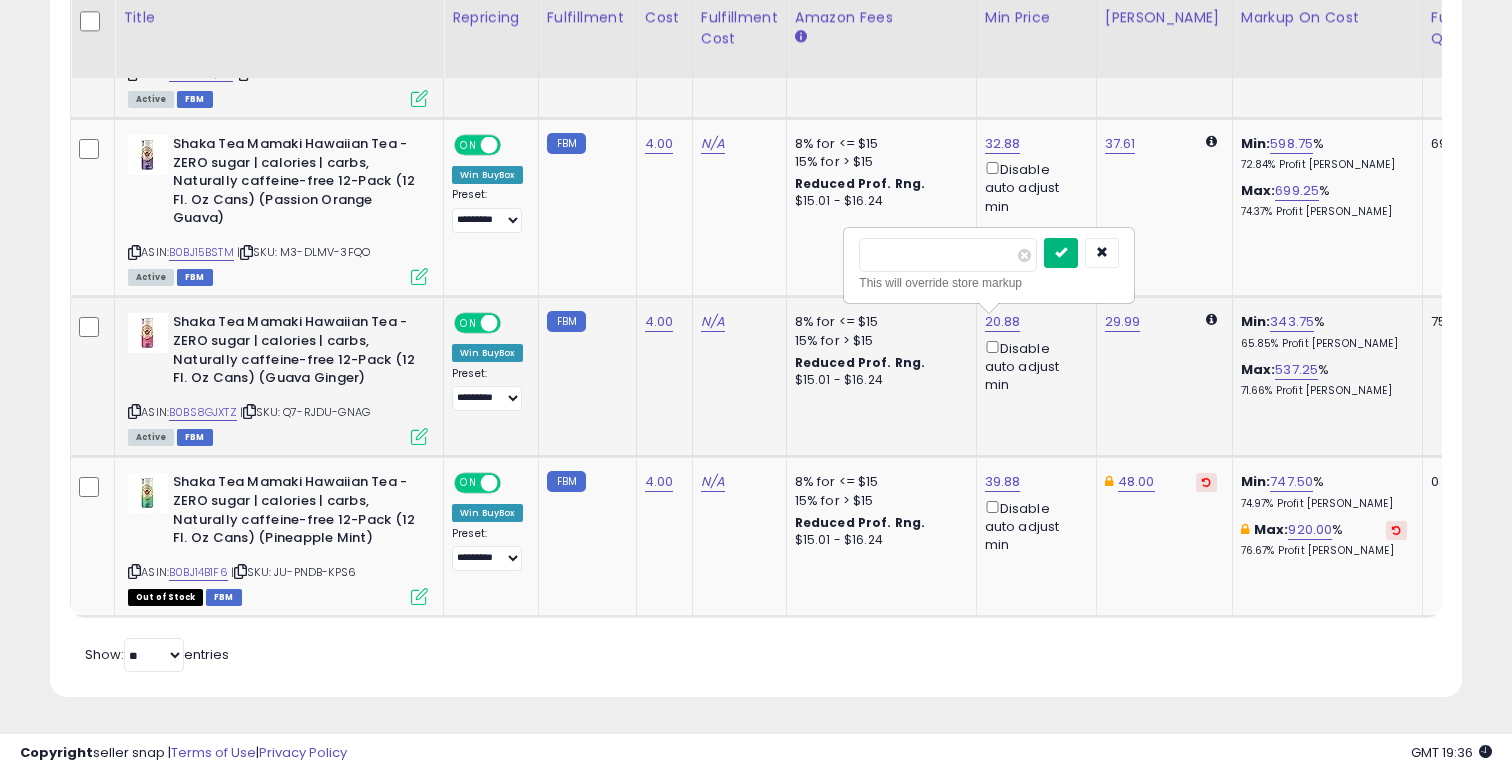 click at bounding box center [1061, 253] 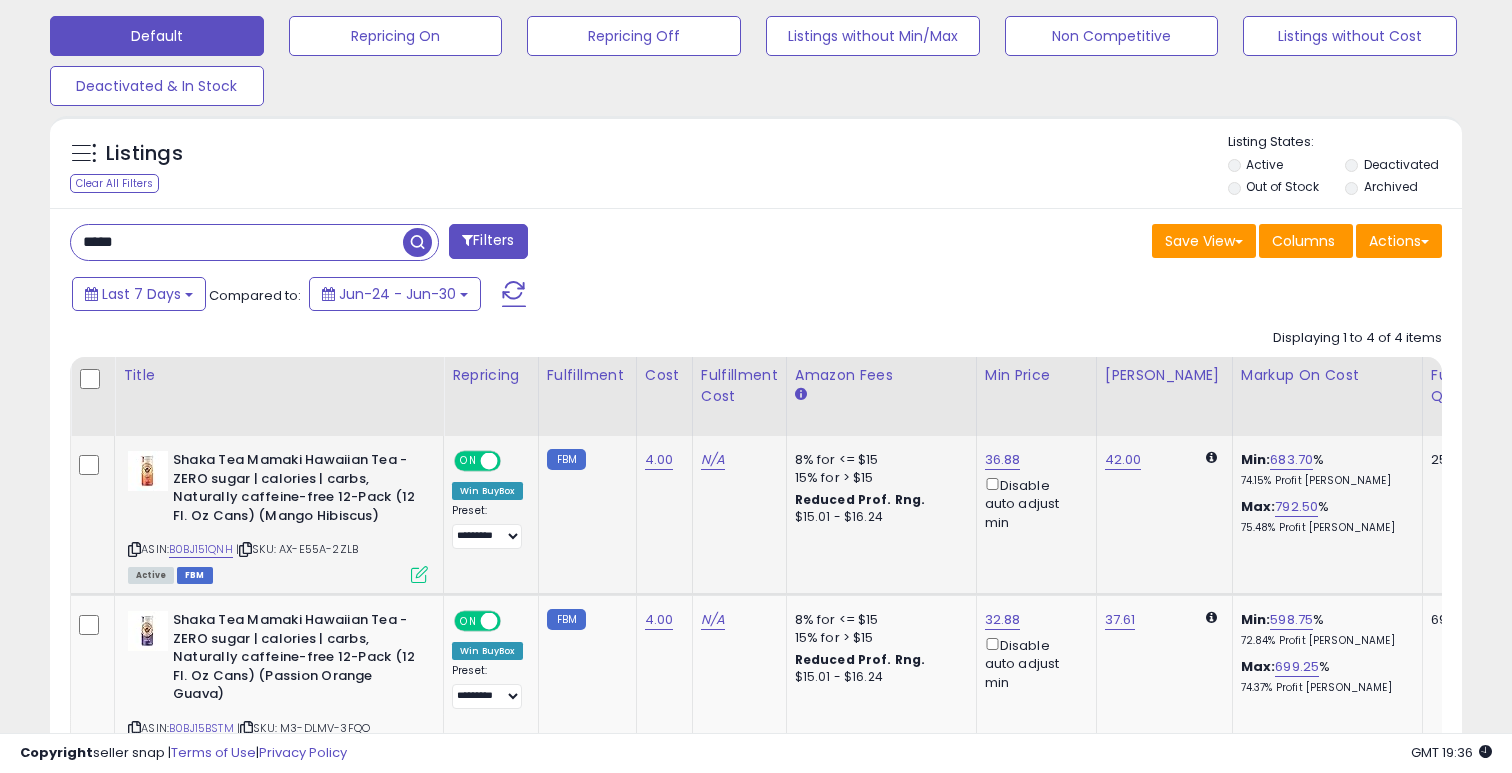 click on "*****" at bounding box center (237, 242) 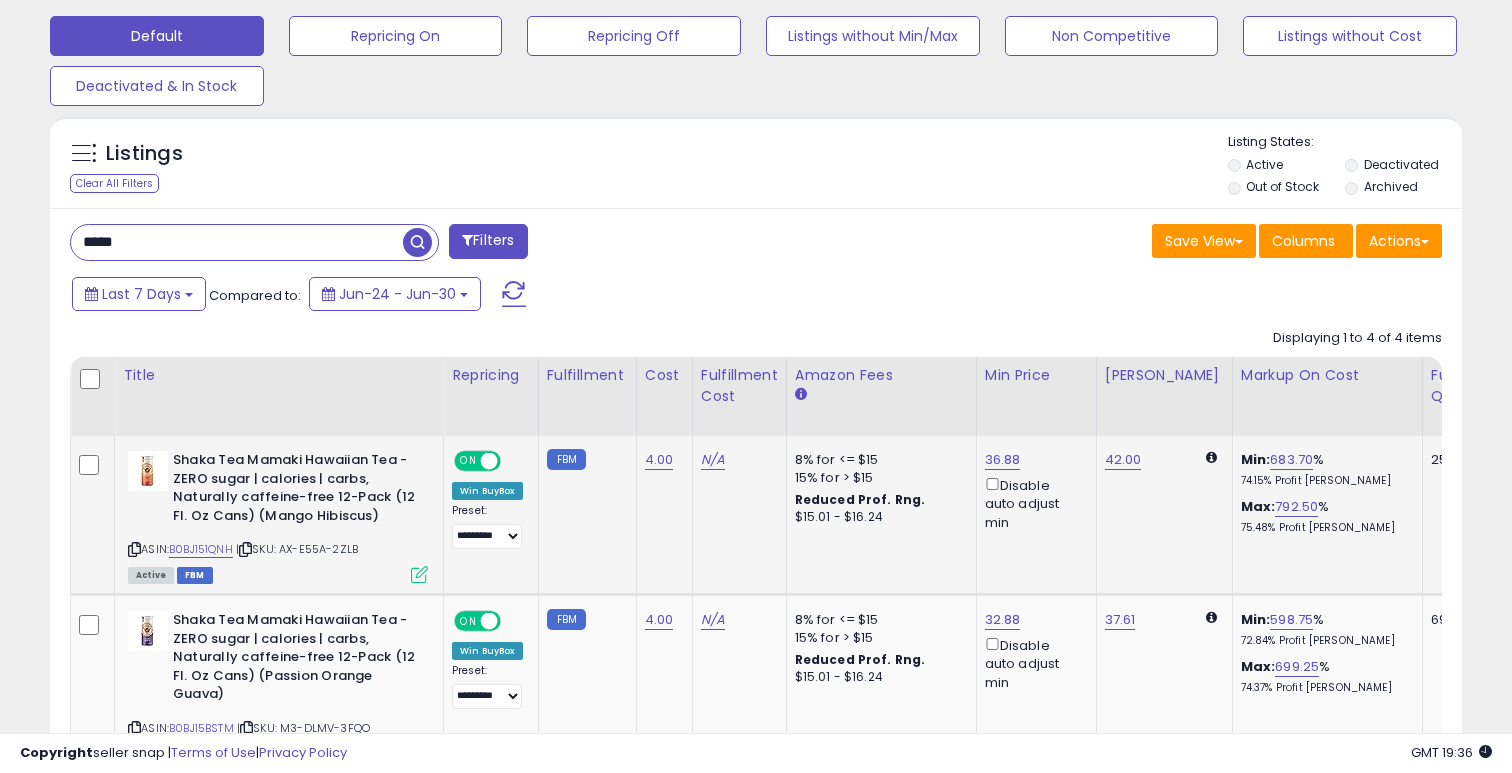 click on "*****" at bounding box center [237, 242] 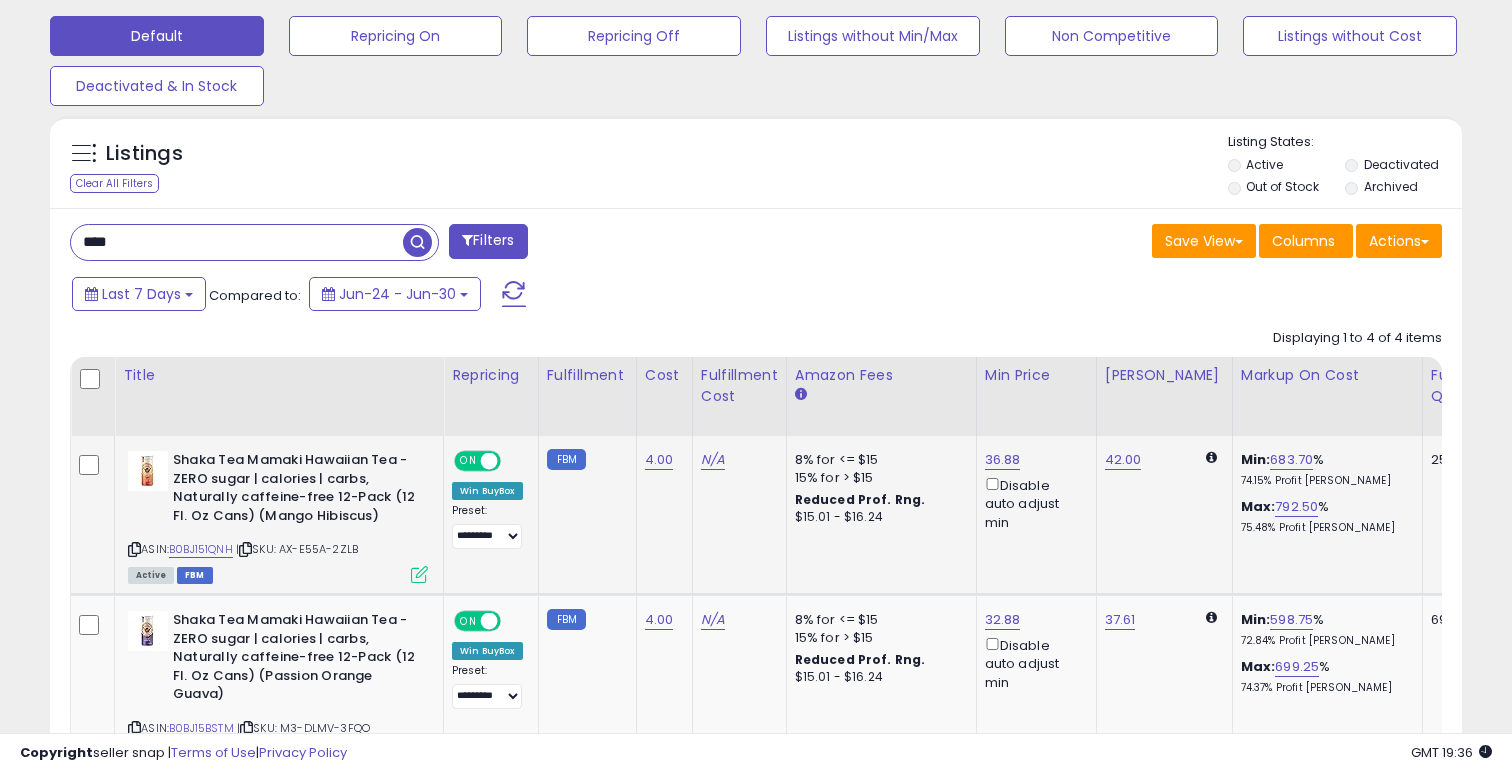 type on "****" 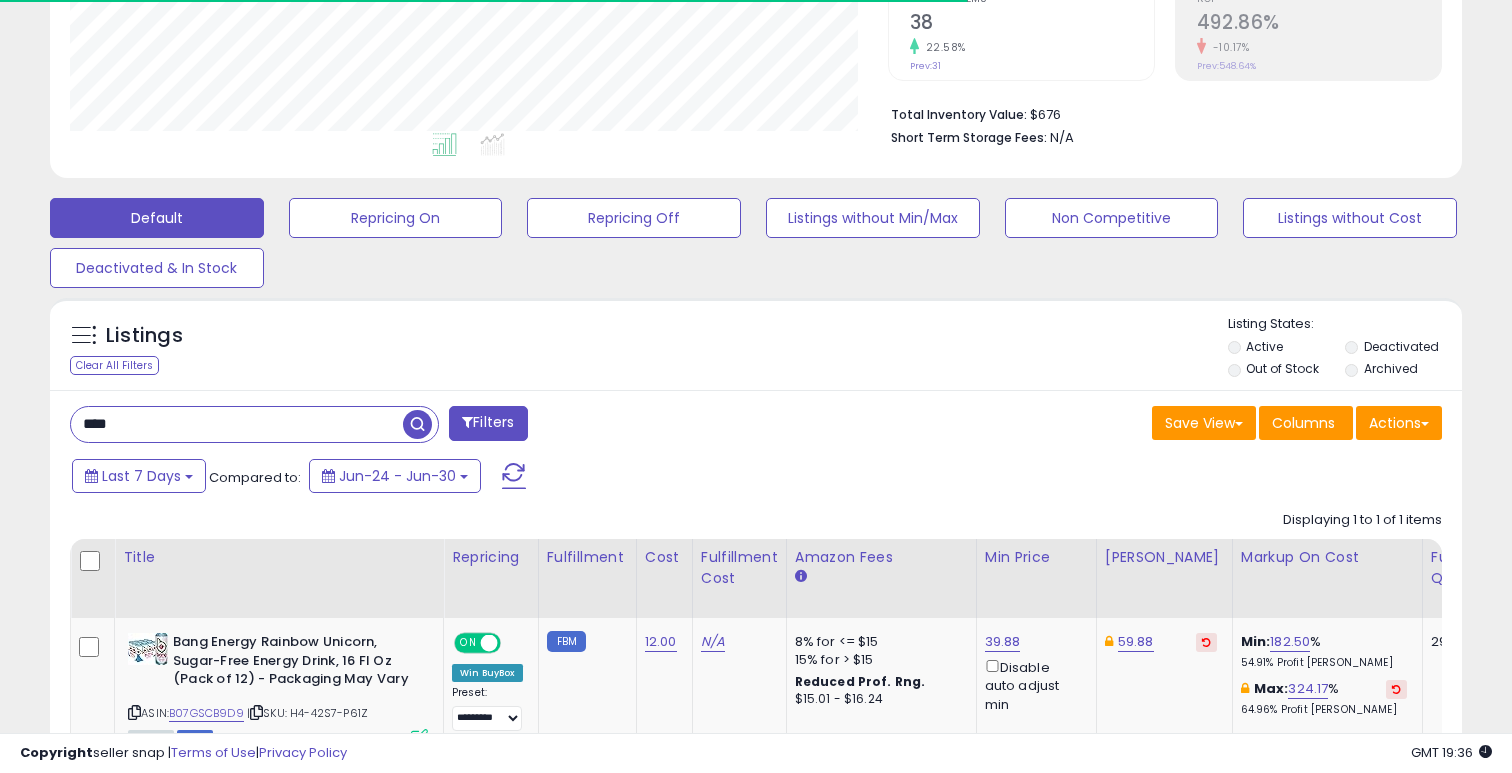 scroll, scrollTop: 573, scrollLeft: 0, axis: vertical 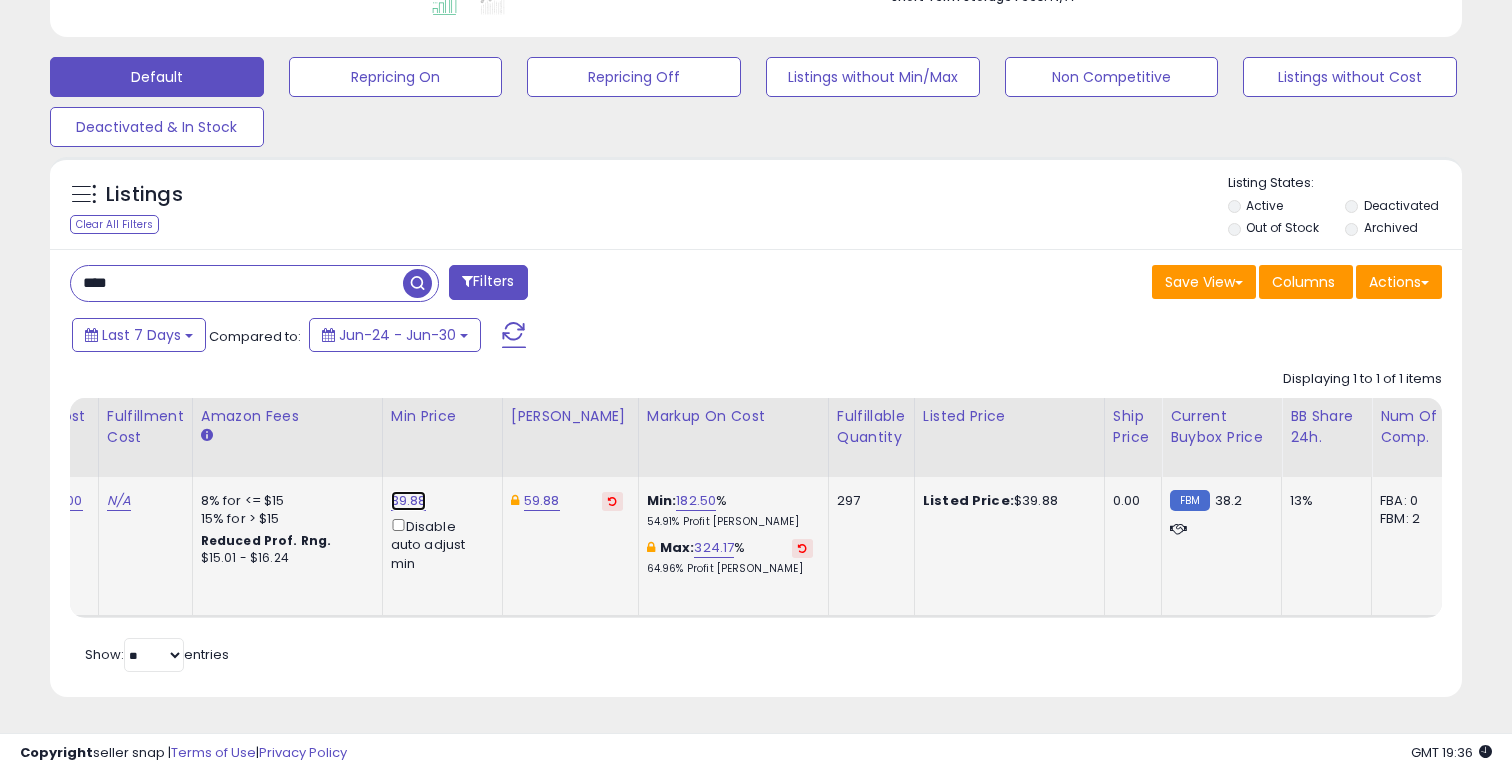 click on "39.88" at bounding box center [409, 501] 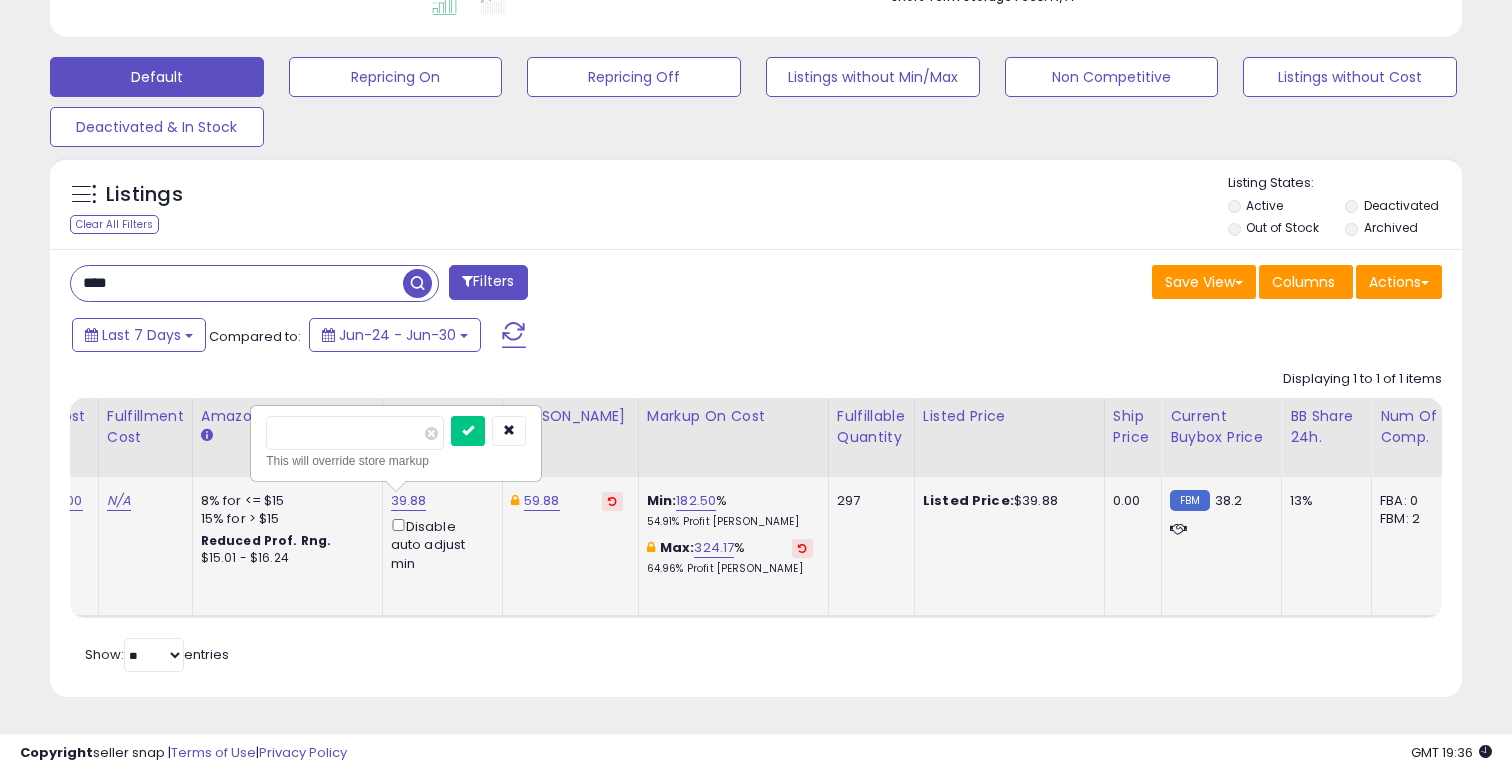 click on "*****" at bounding box center (355, 433) 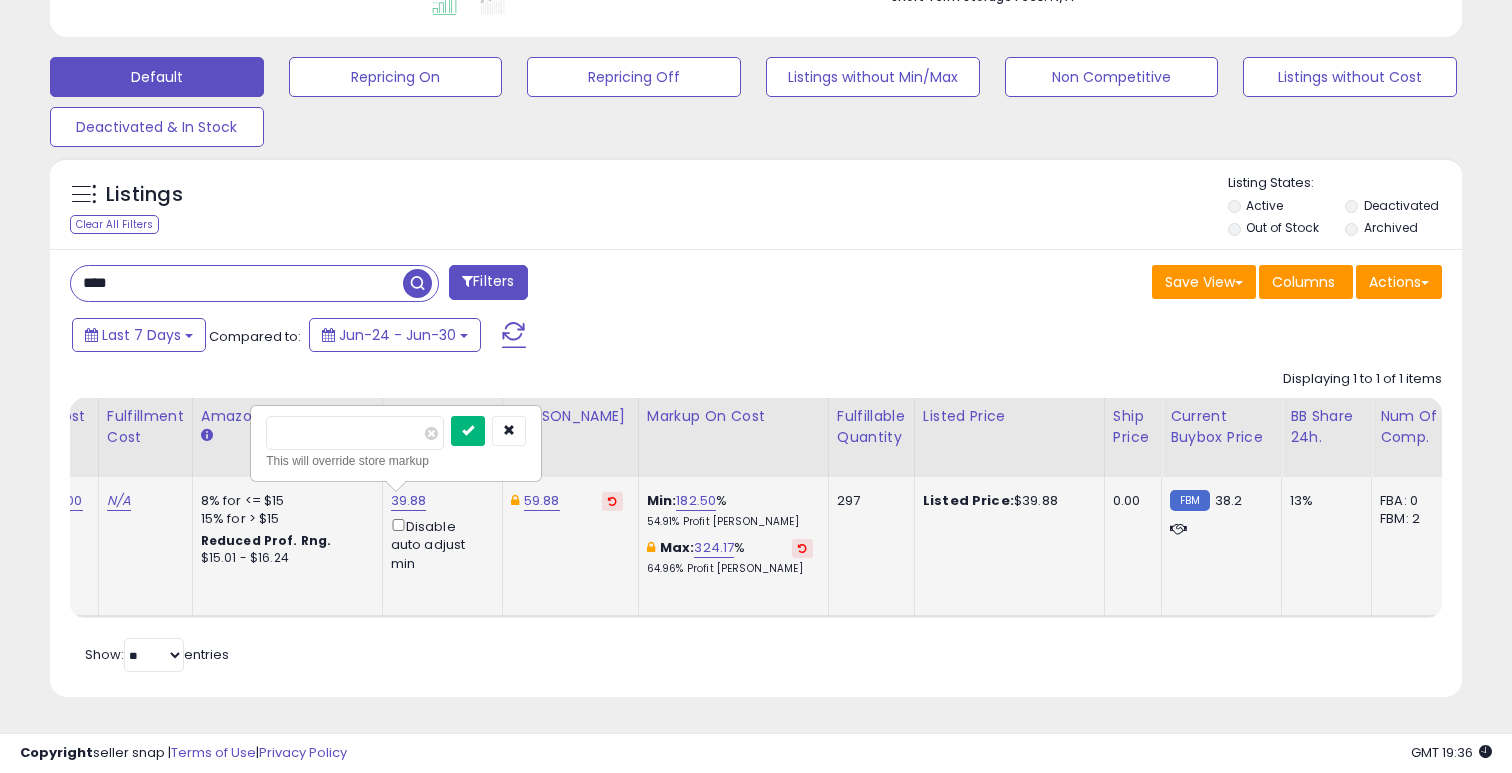 click at bounding box center [468, 430] 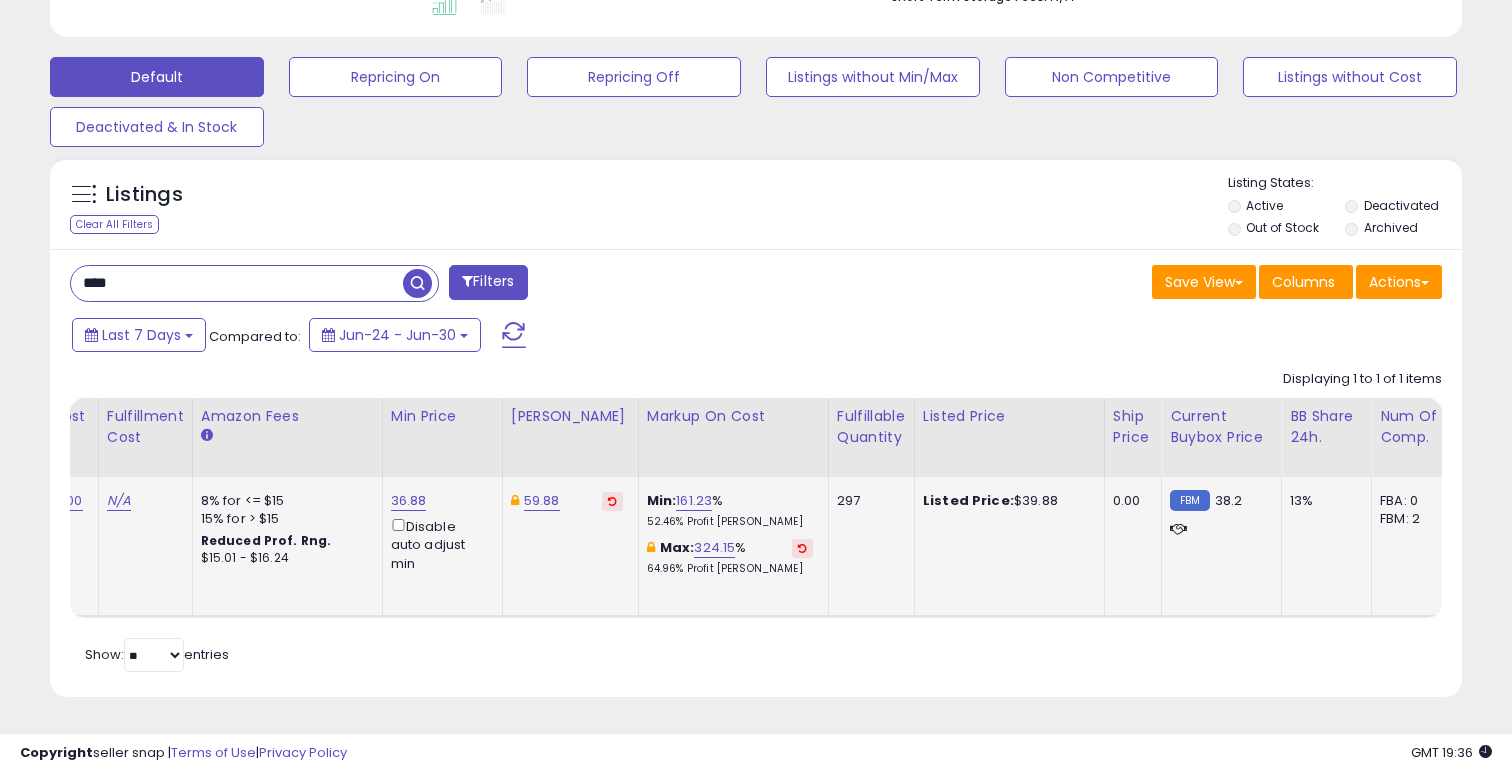 click on "Listings
Clear All Filters
Listing States:" at bounding box center (756, 208) 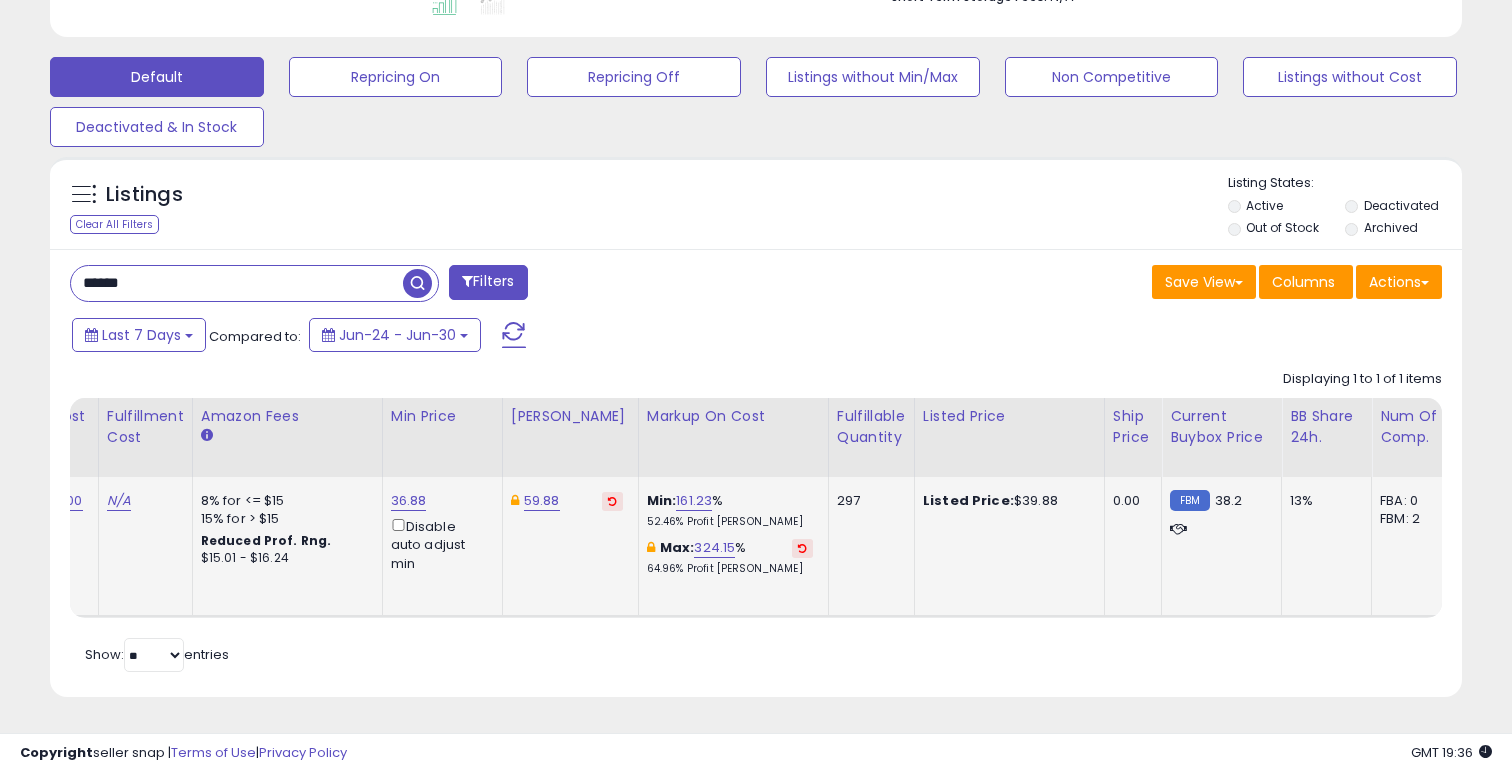 type on "******" 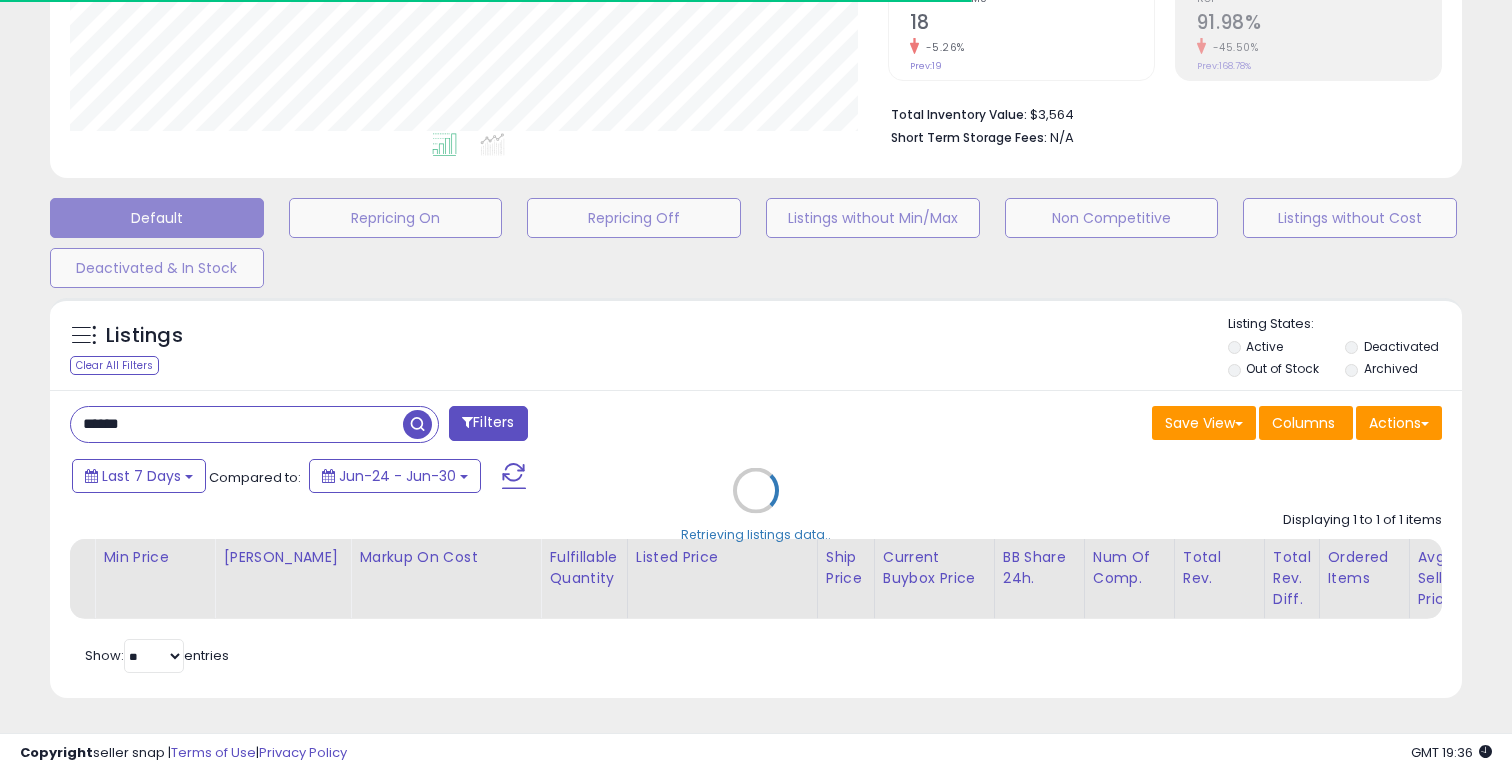 scroll, scrollTop: 573, scrollLeft: 0, axis: vertical 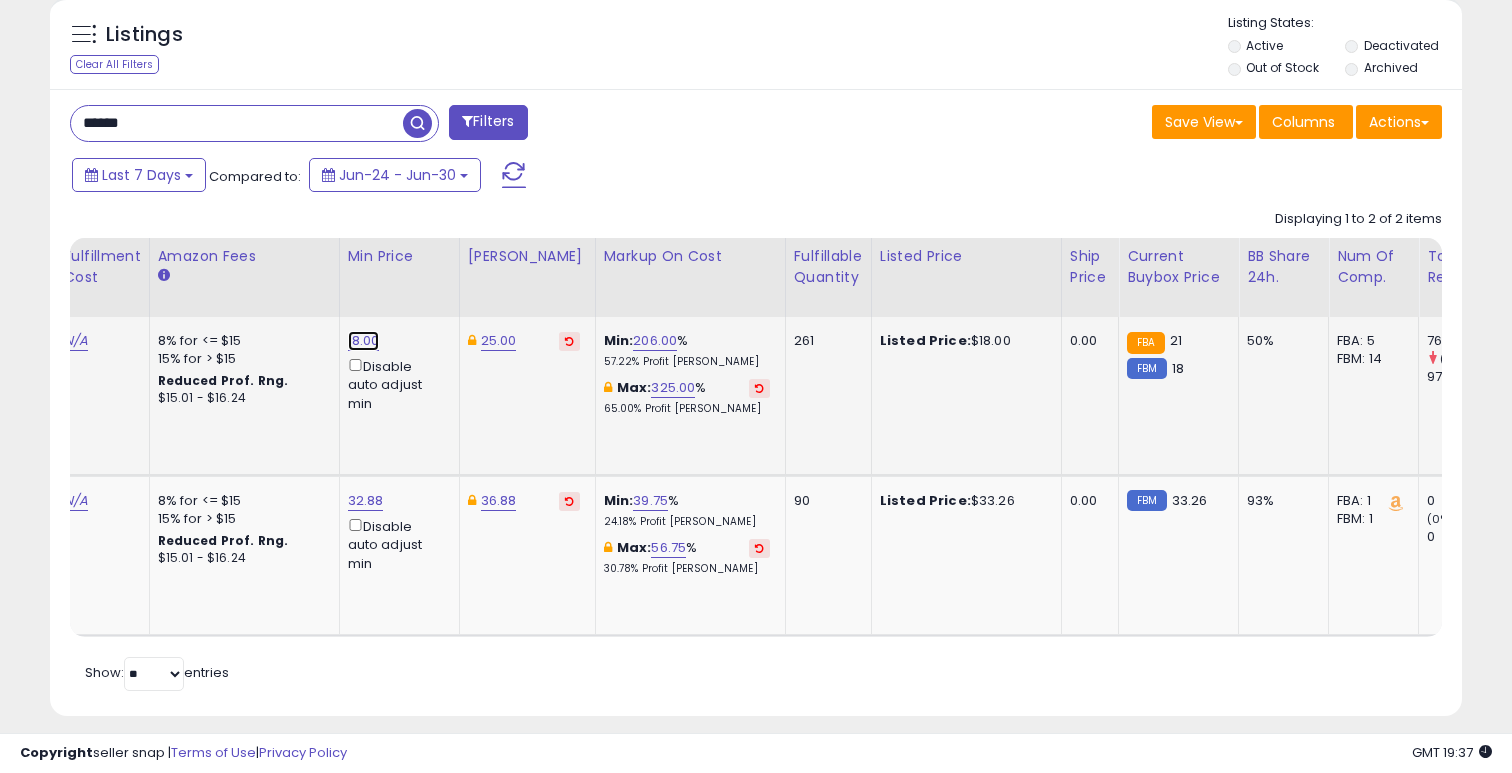 click on "18.00" at bounding box center [364, 341] 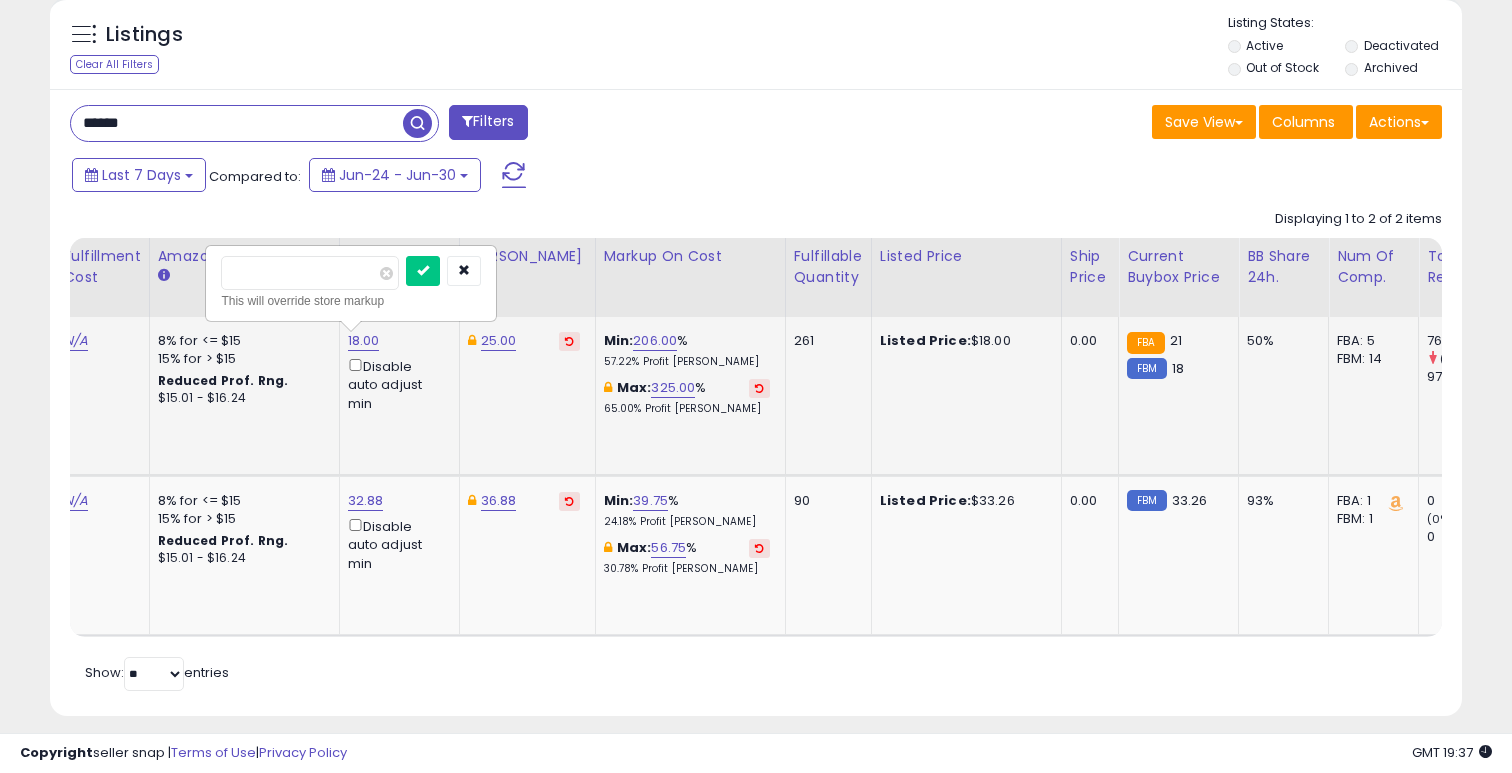 click on "*****" at bounding box center (310, 273) 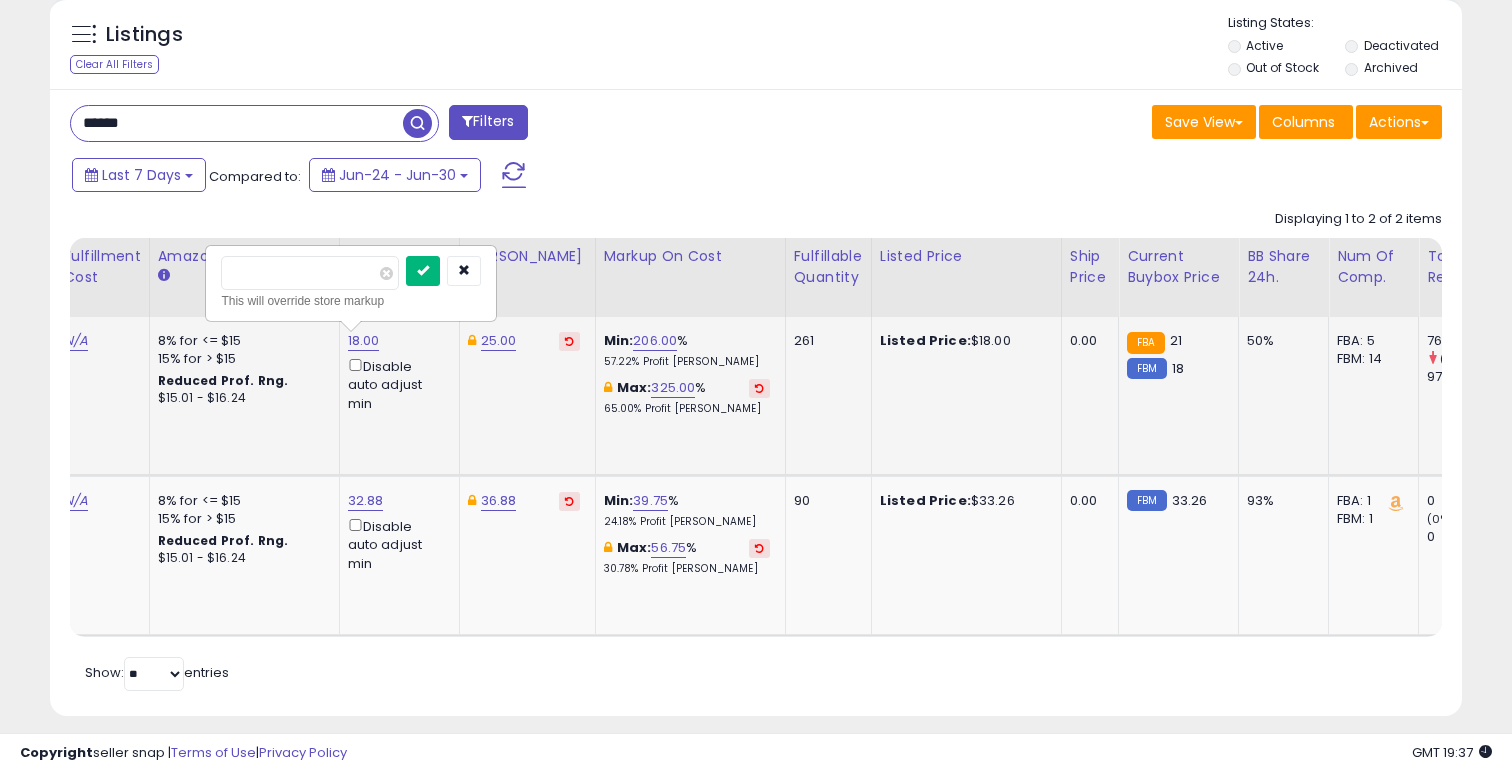 click at bounding box center (423, 271) 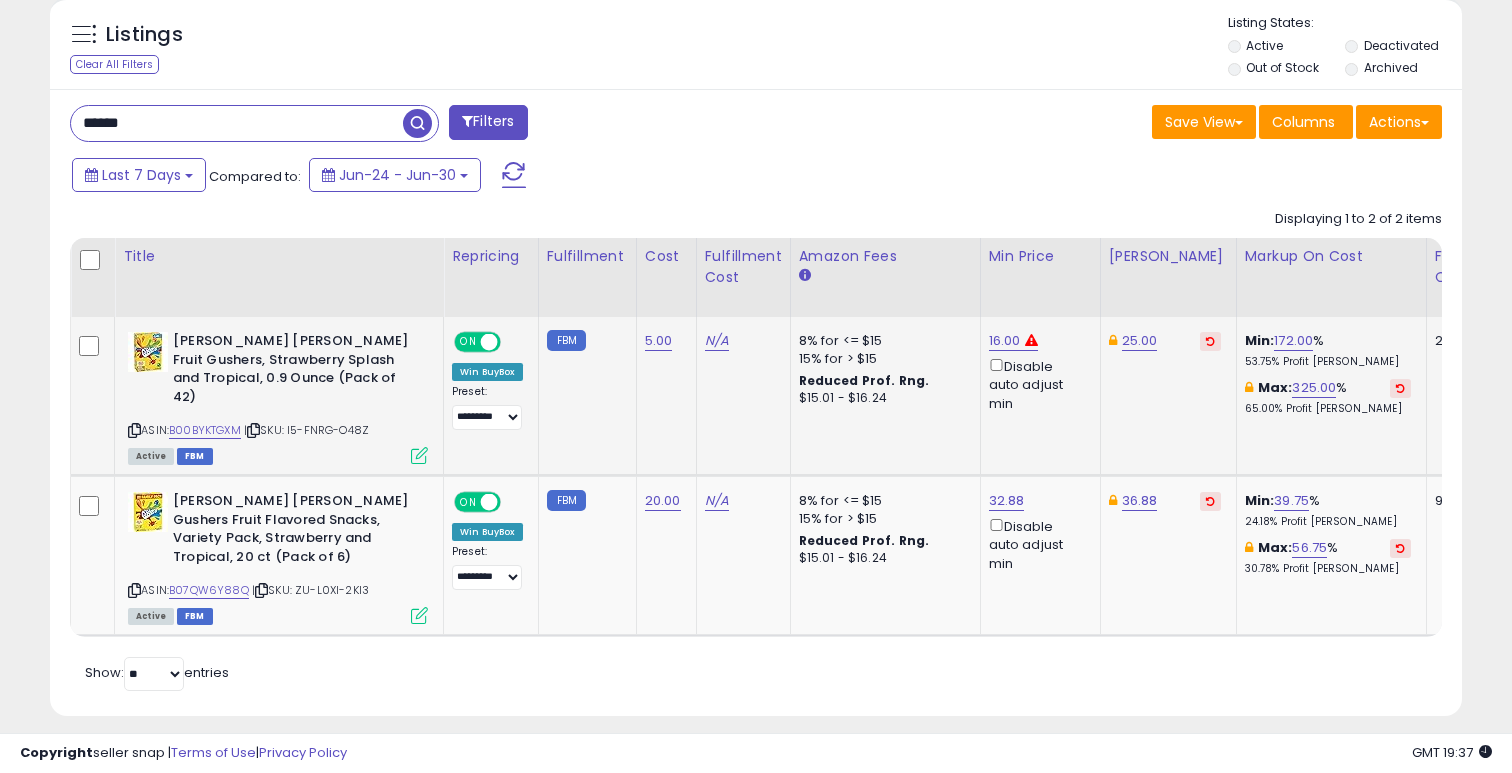 click on "******" at bounding box center [237, 123] 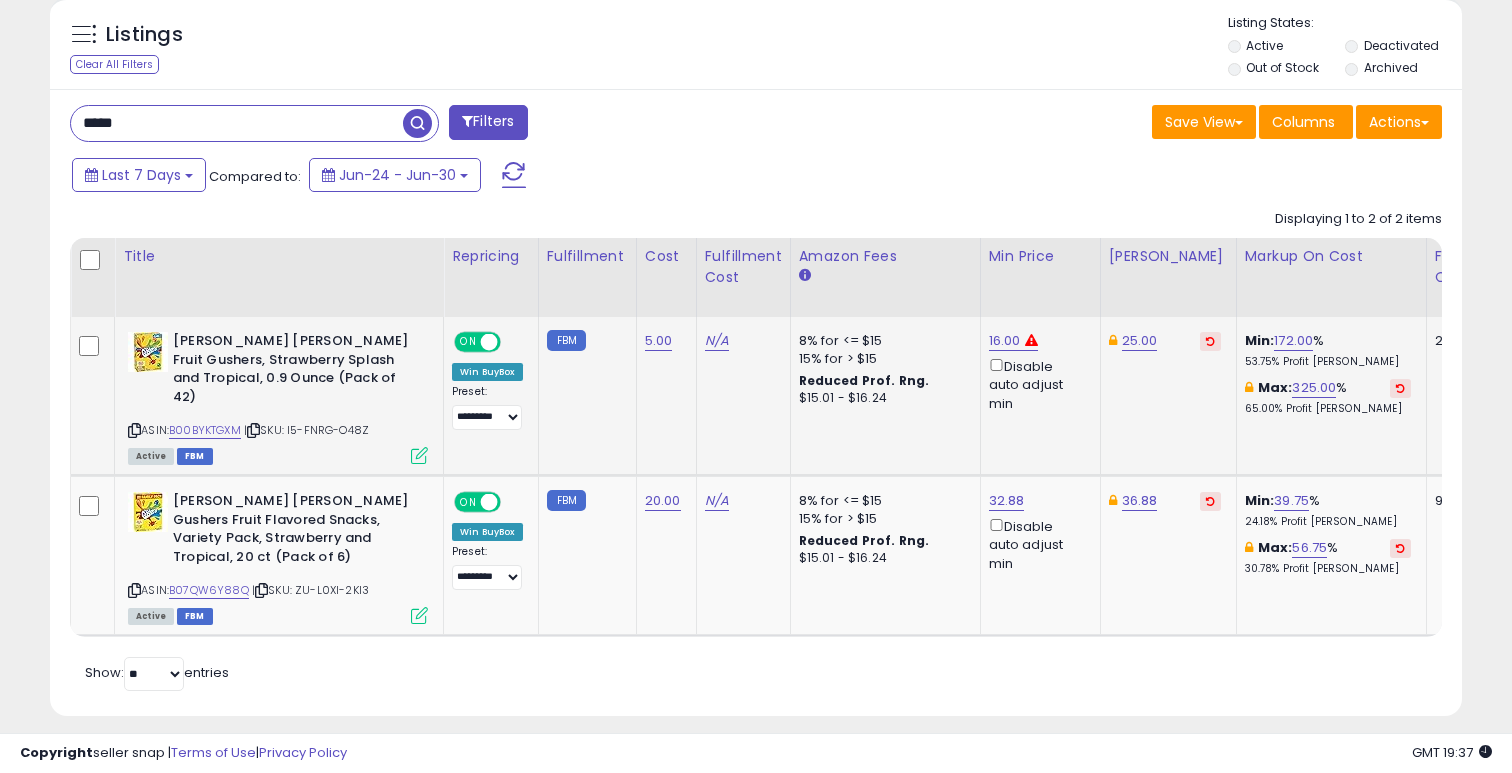 type on "*****" 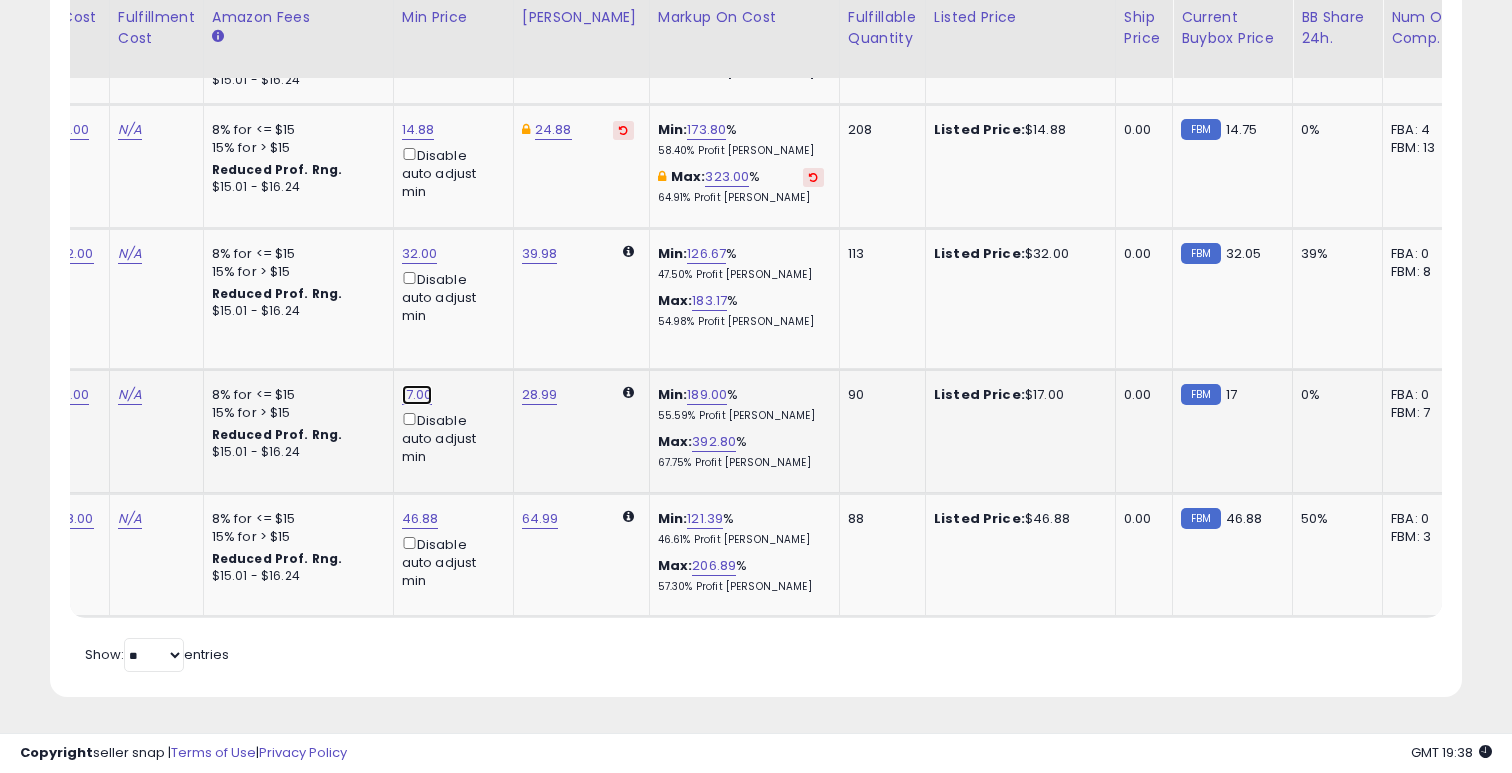 click on "17.00" at bounding box center (418, 6) 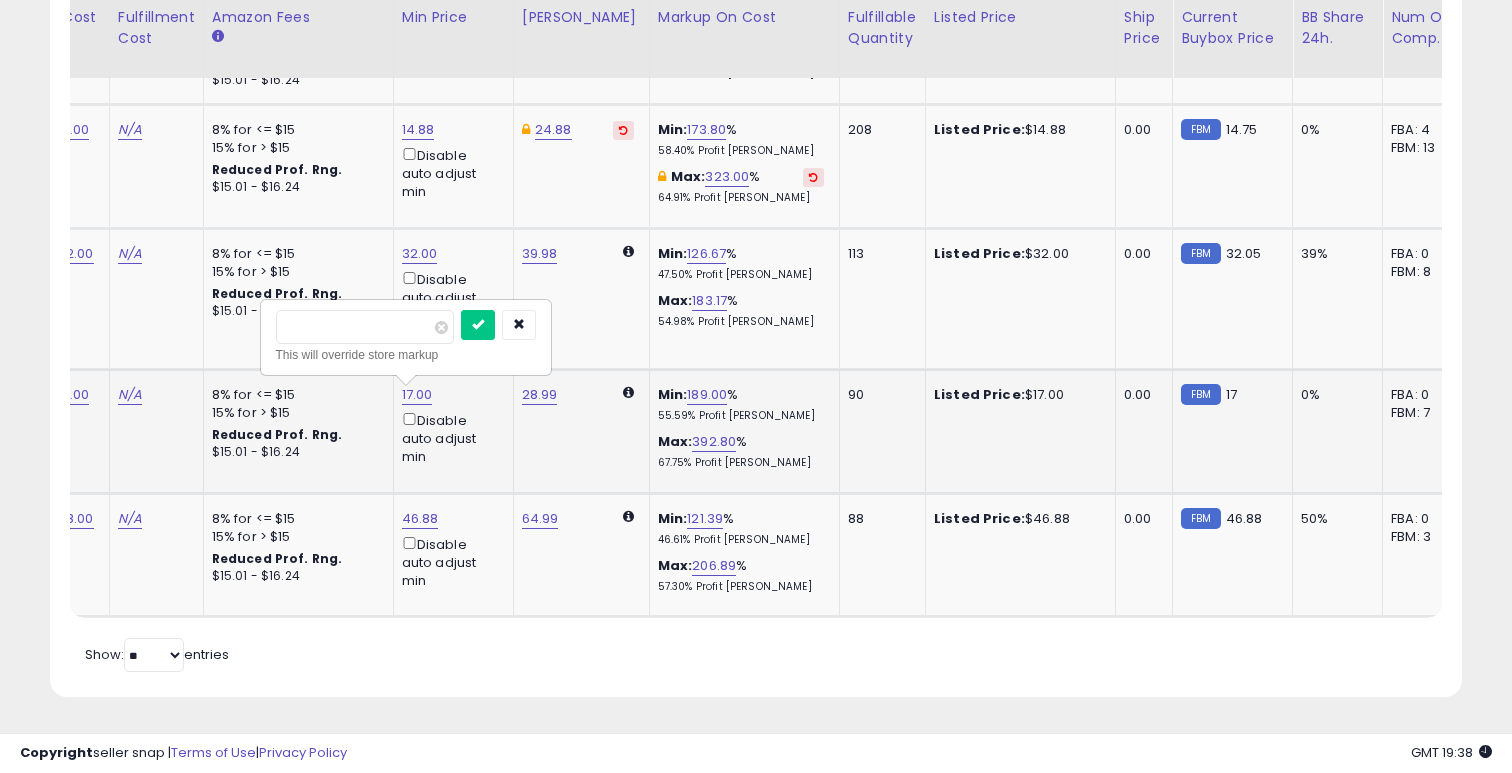 click on "*****" at bounding box center (365, 327) 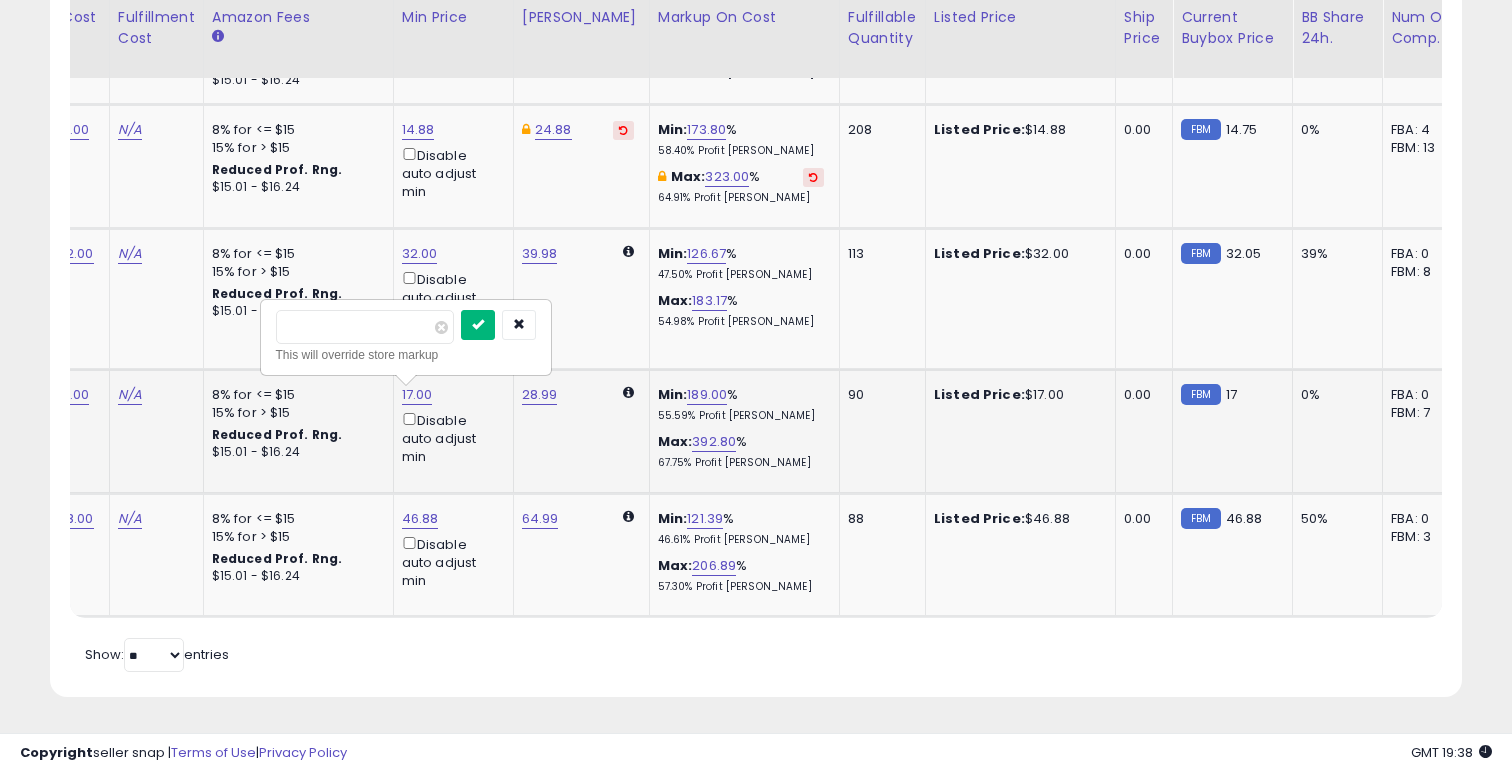 click at bounding box center (478, 325) 